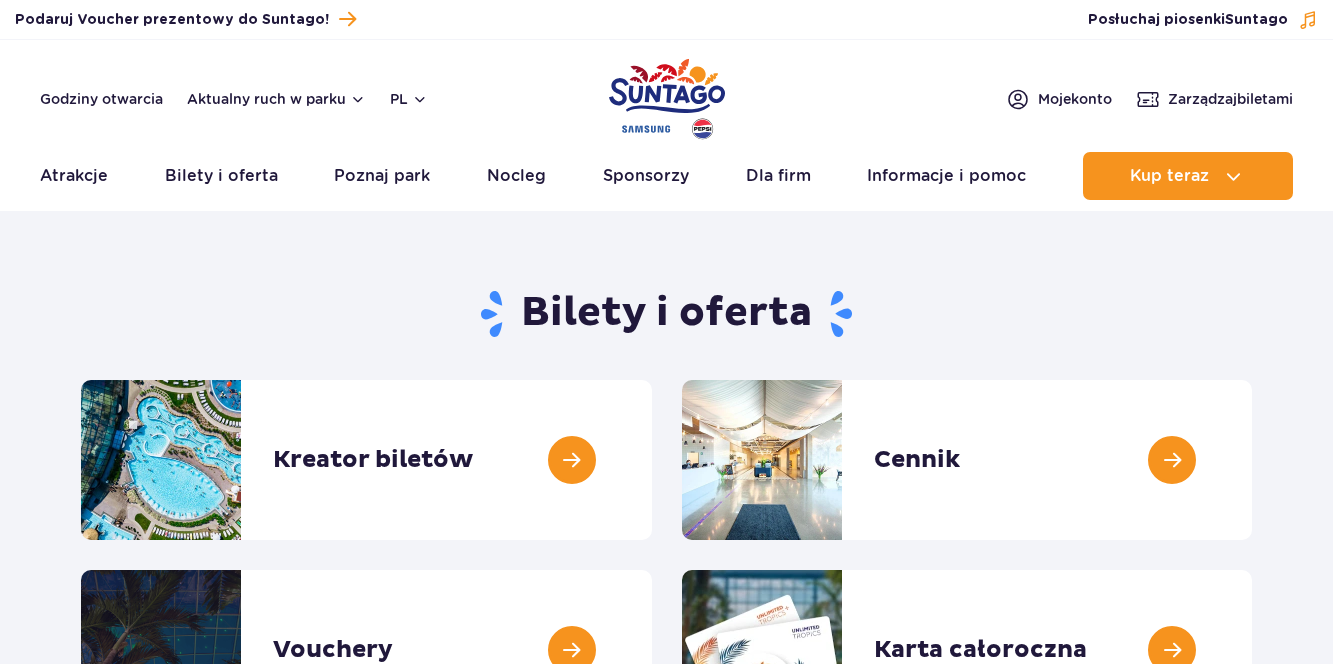 scroll, scrollTop: 188, scrollLeft: 0, axis: vertical 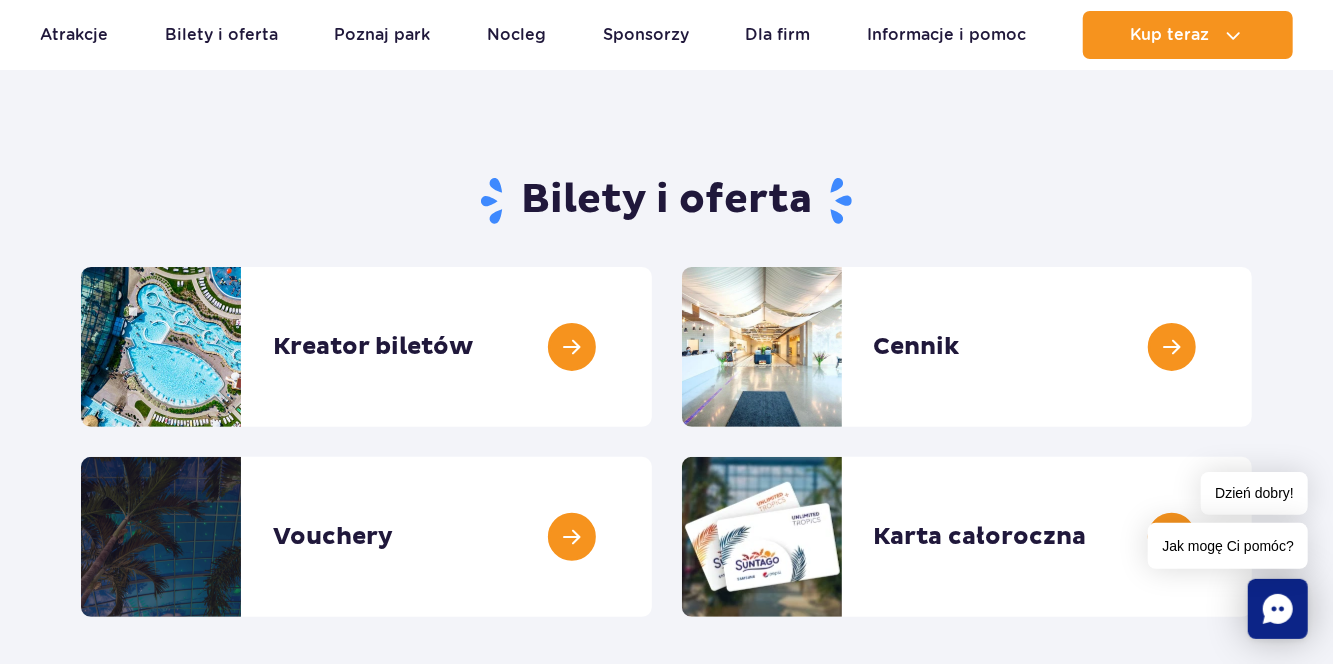 click at bounding box center (1252, 347) 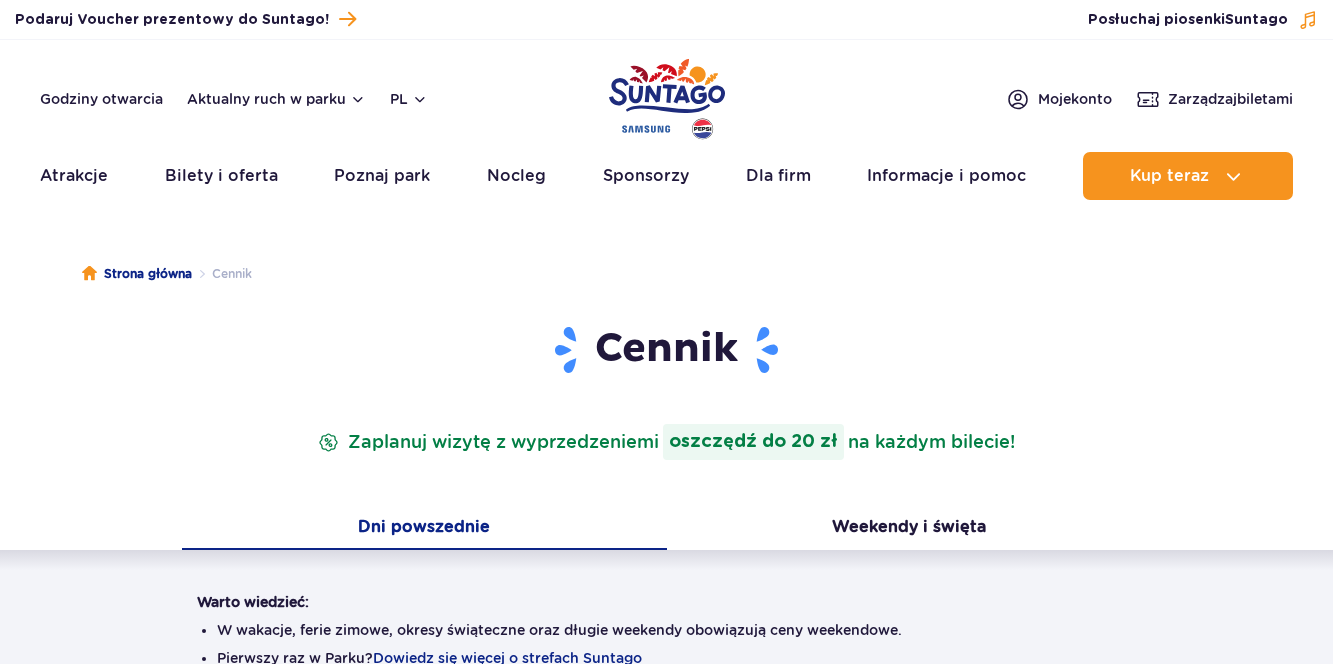 scroll, scrollTop: 0, scrollLeft: 0, axis: both 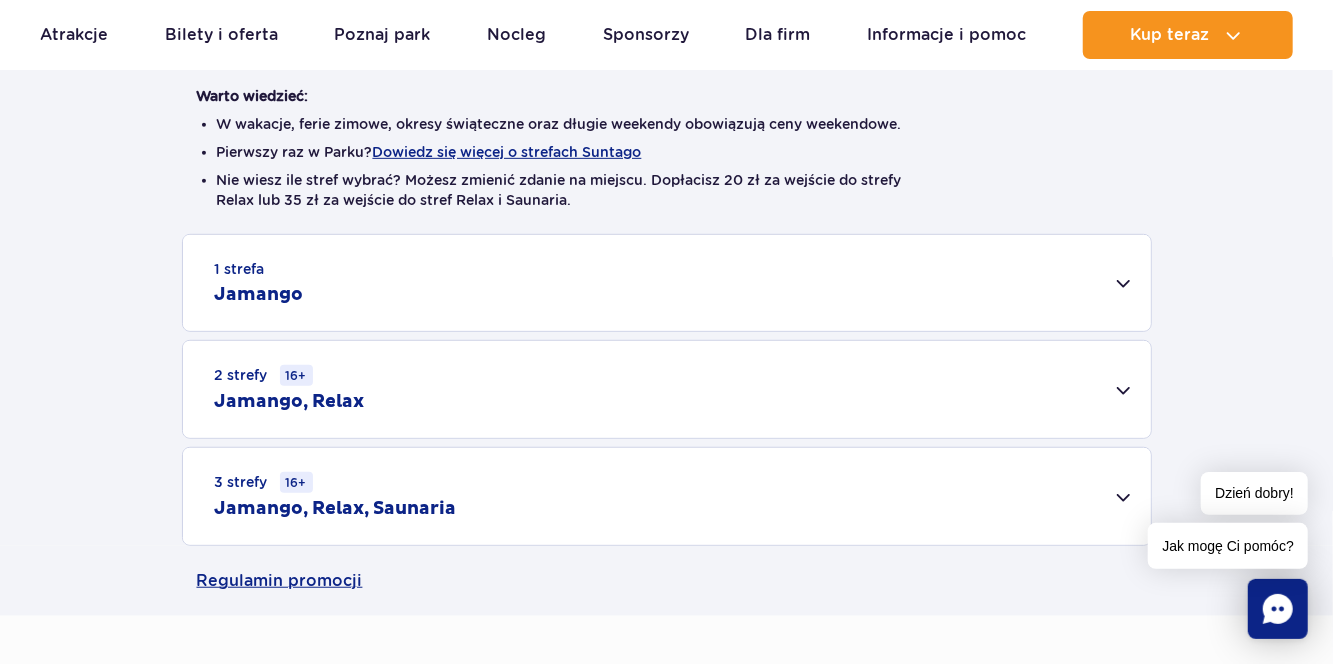click on "3 strefy  16+
Jamango, Relax, Saunaria" at bounding box center [667, 496] 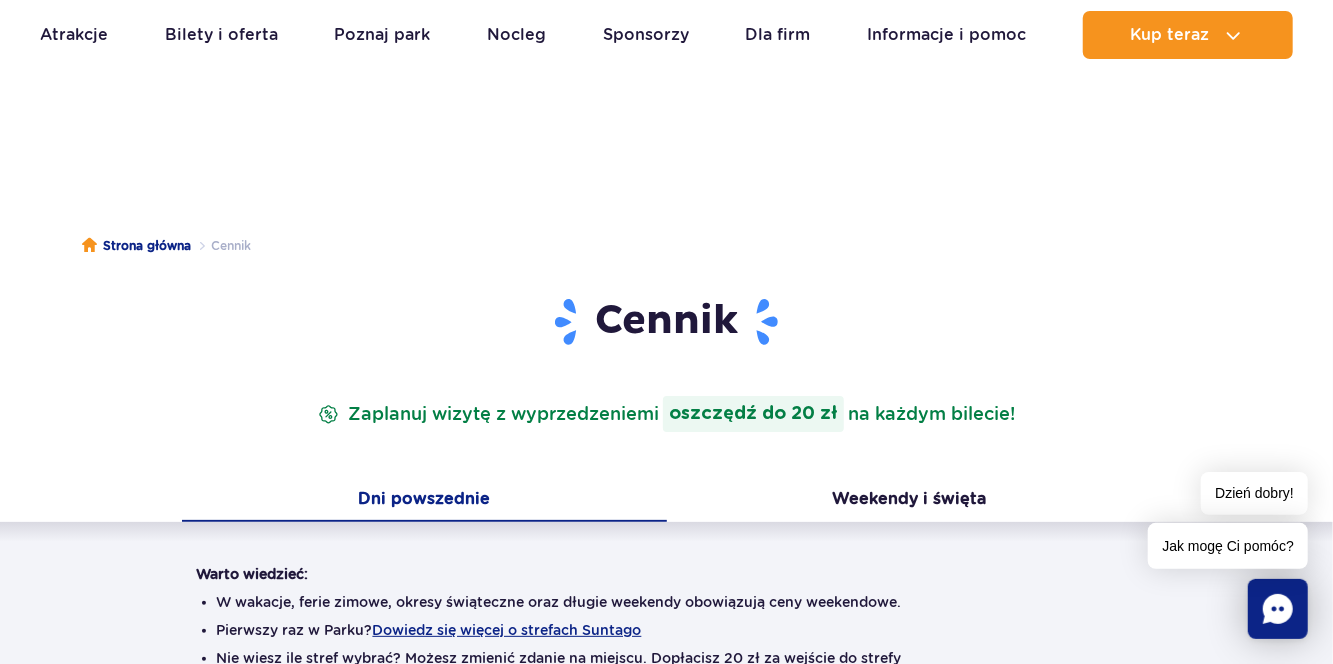 scroll, scrollTop: 0, scrollLeft: 0, axis: both 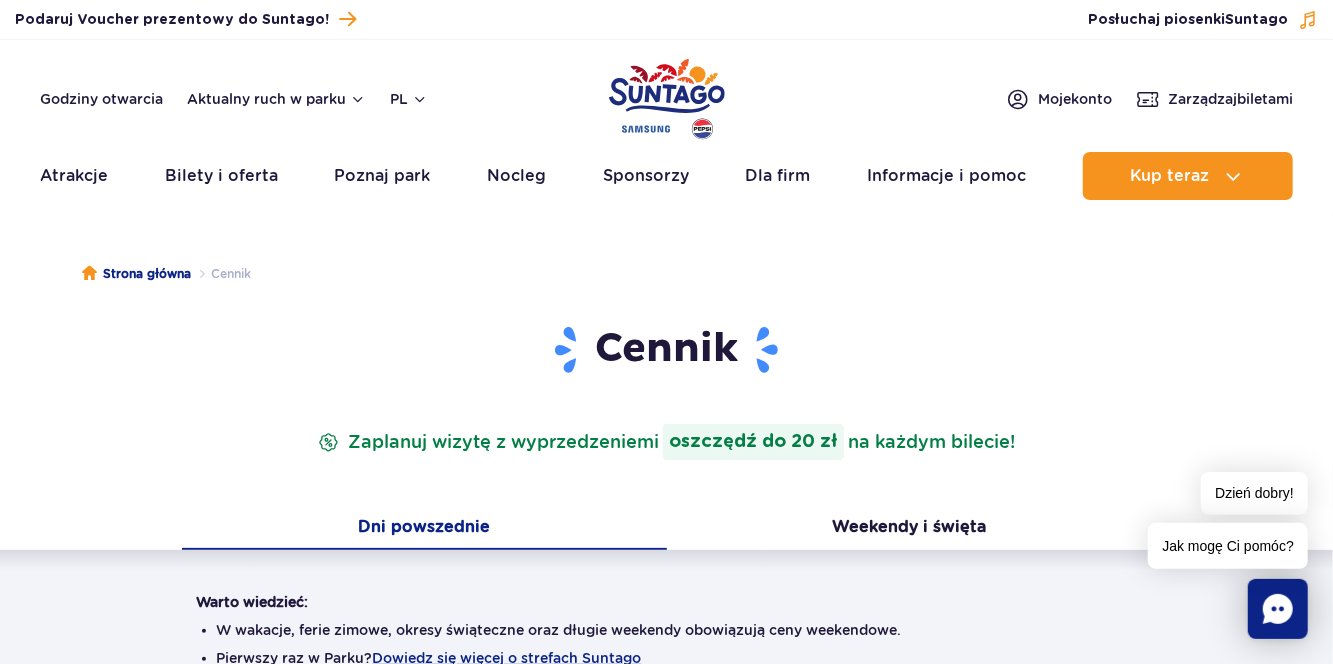 click on "Aktualny ruch w parku" at bounding box center [276, 99] 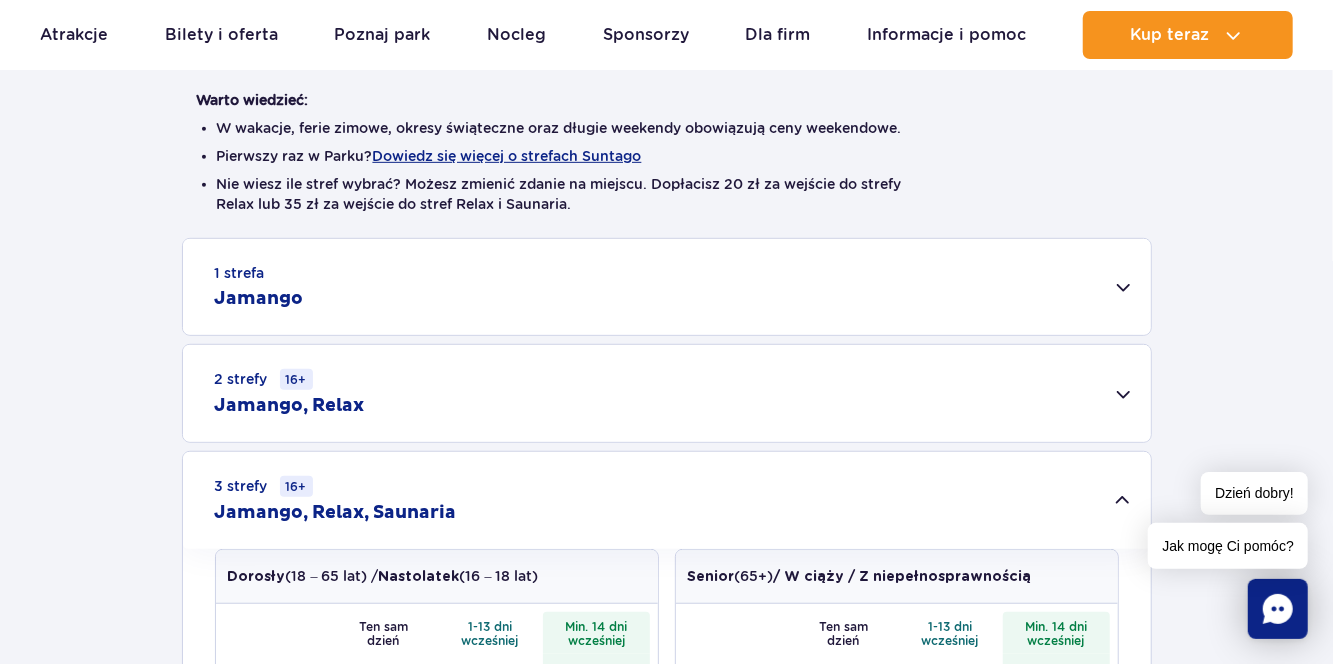 scroll, scrollTop: 496, scrollLeft: 0, axis: vertical 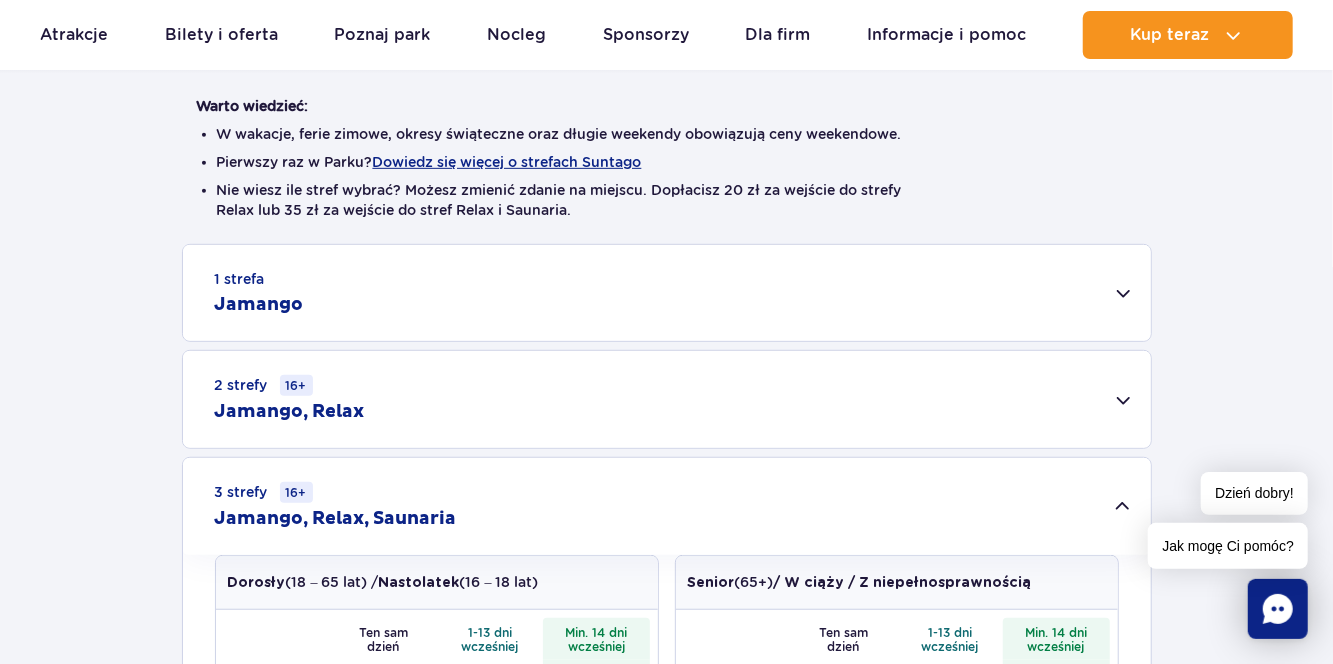 click on "1 strefa
Jamango" at bounding box center [667, 293] 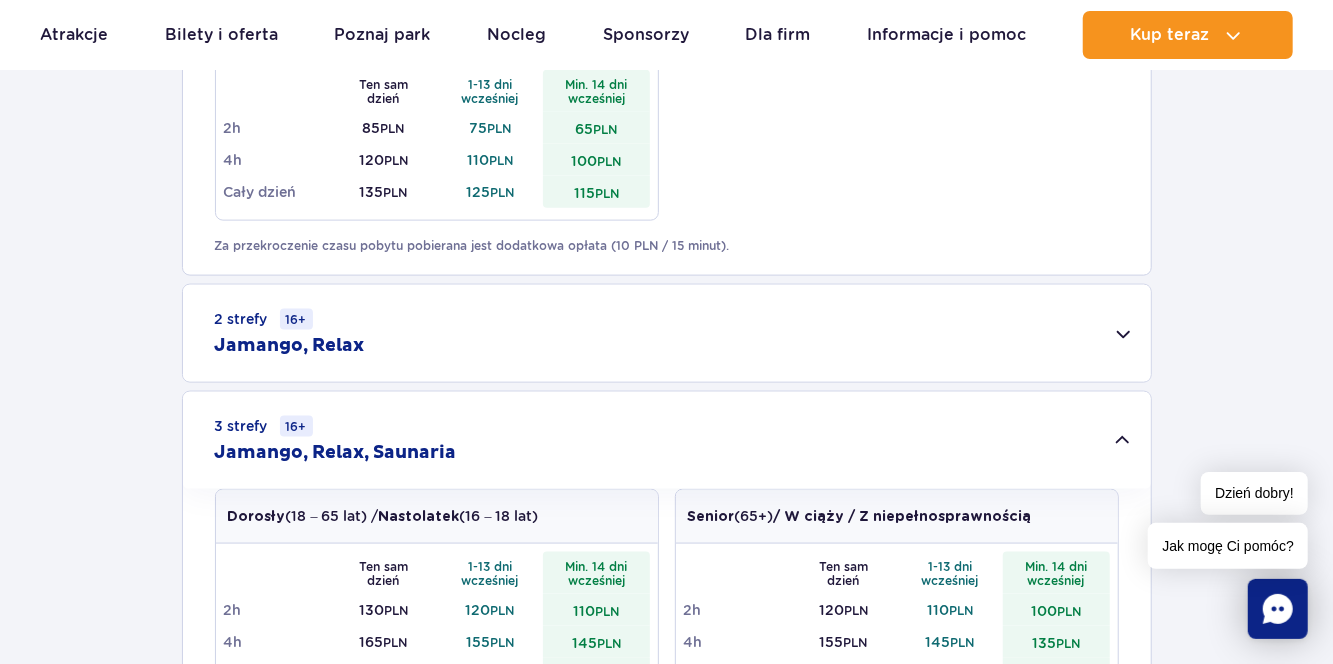 scroll, scrollTop: 1283, scrollLeft: 0, axis: vertical 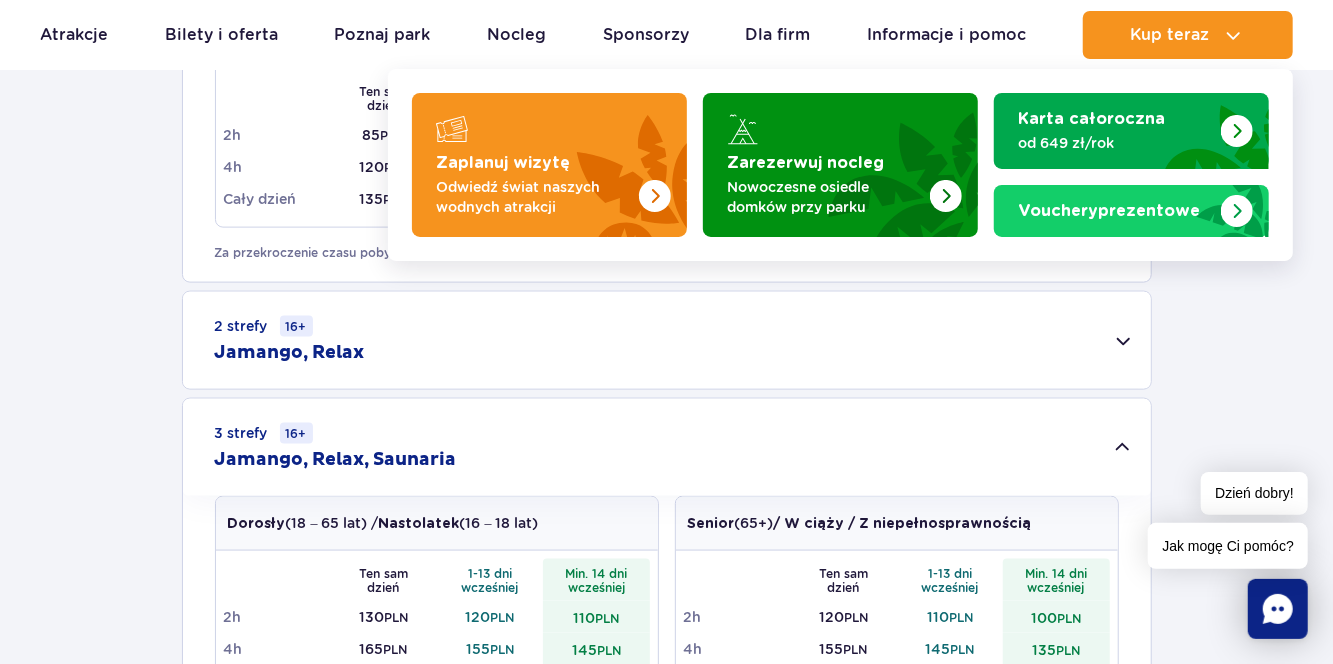 click at bounding box center [1233, 35] 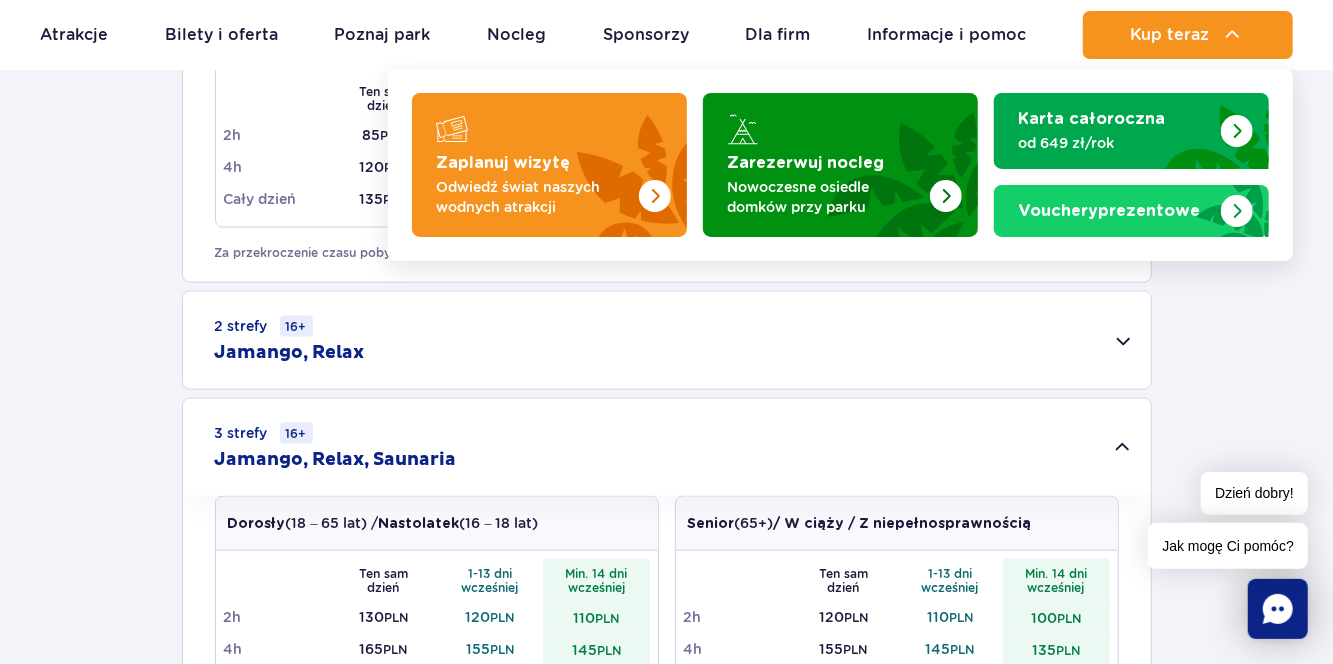click at bounding box center [890, 159] 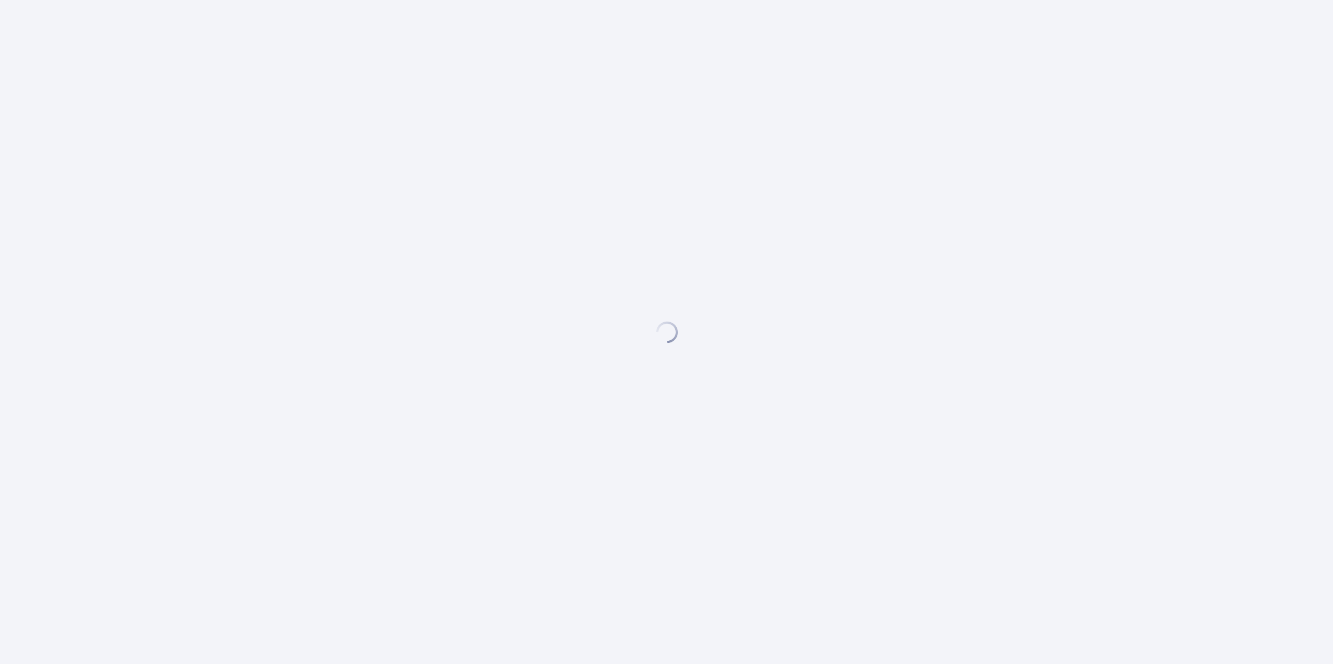 scroll, scrollTop: 0, scrollLeft: 0, axis: both 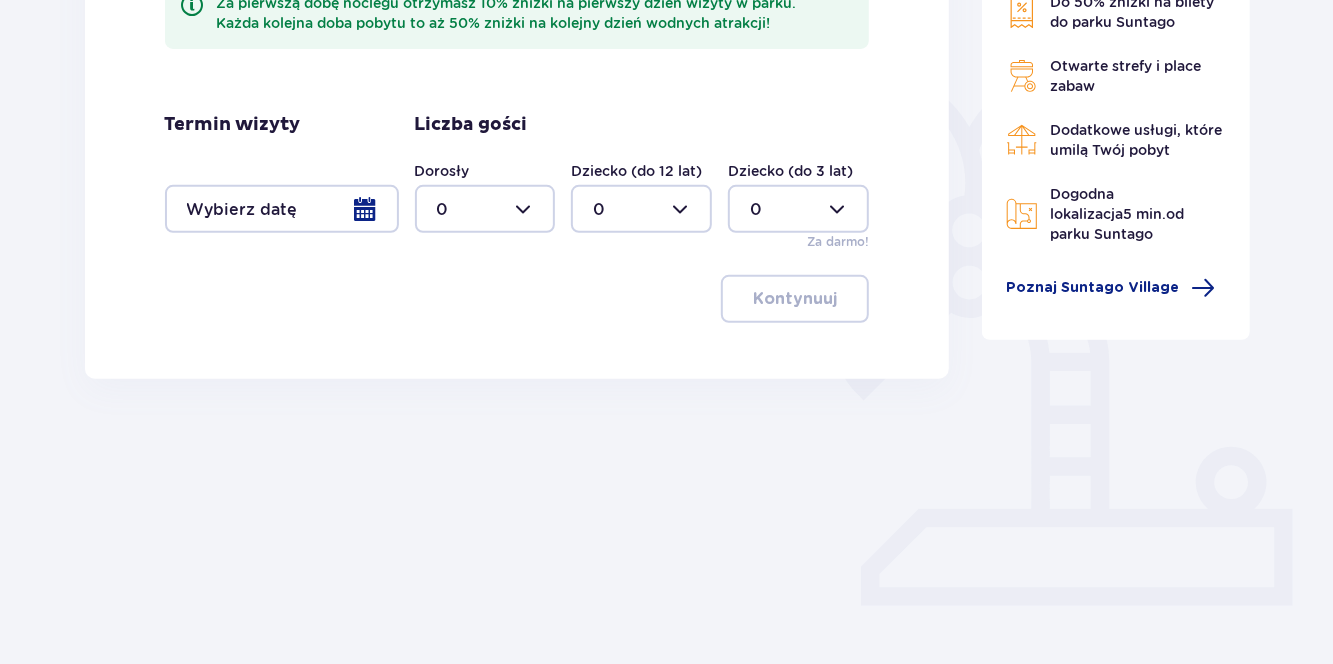 click at bounding box center [282, 209] 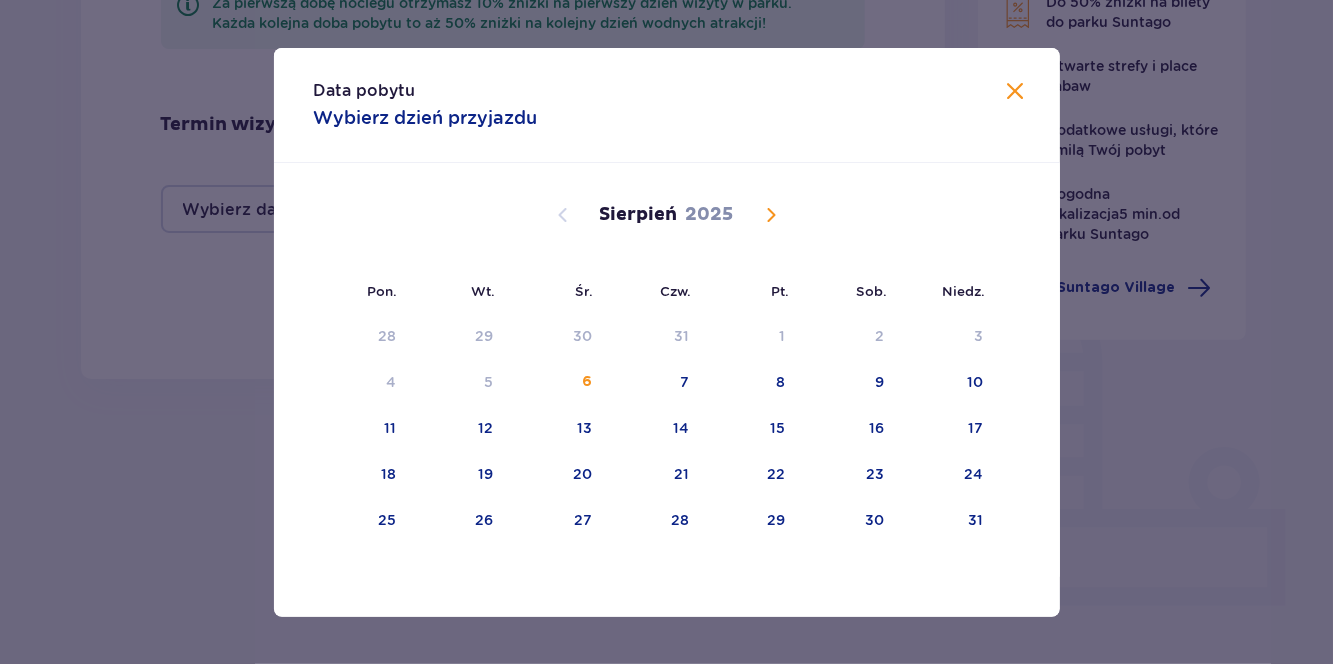 click on "16" at bounding box center (849, 429) 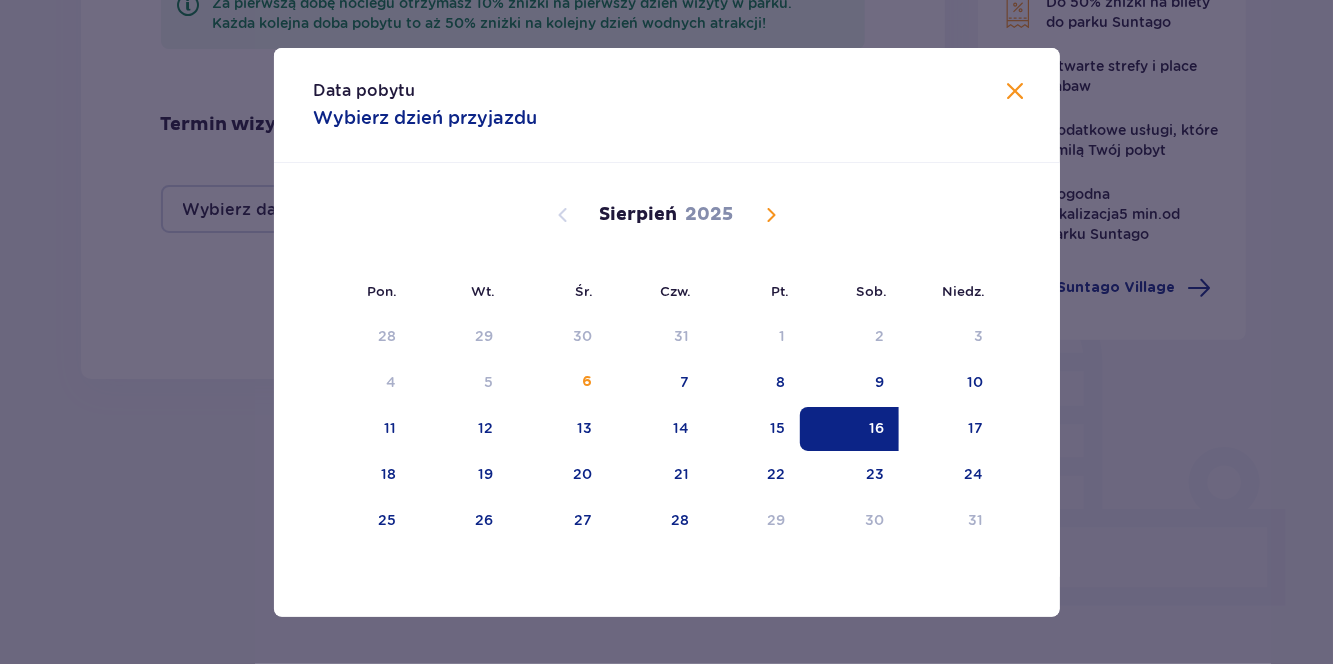 click on "17" at bounding box center (976, 428) 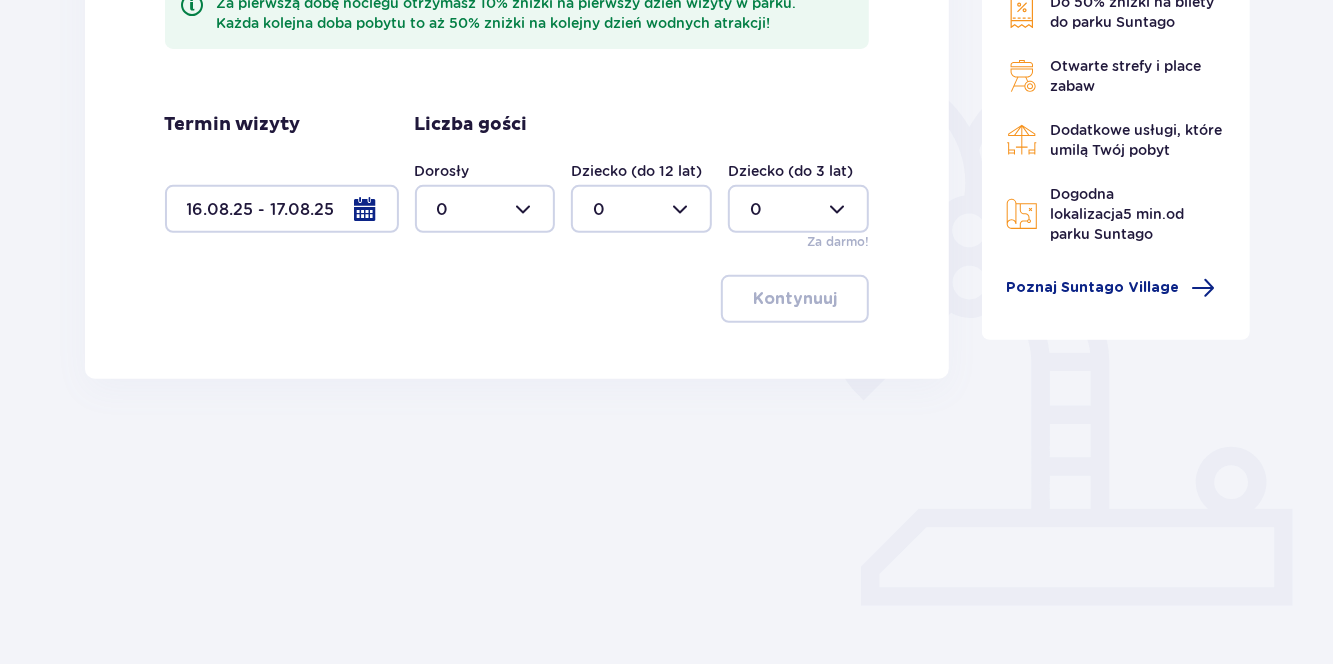 click at bounding box center [282, 209] 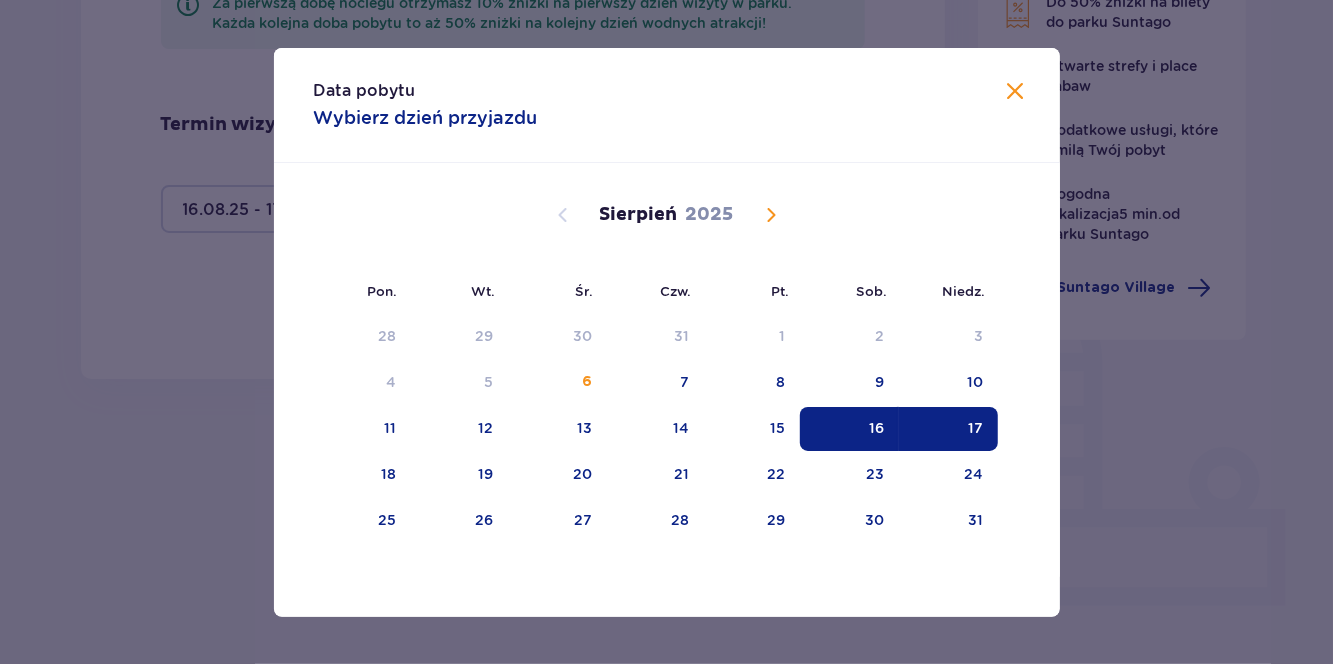 click on "15" at bounding box center (778, 428) 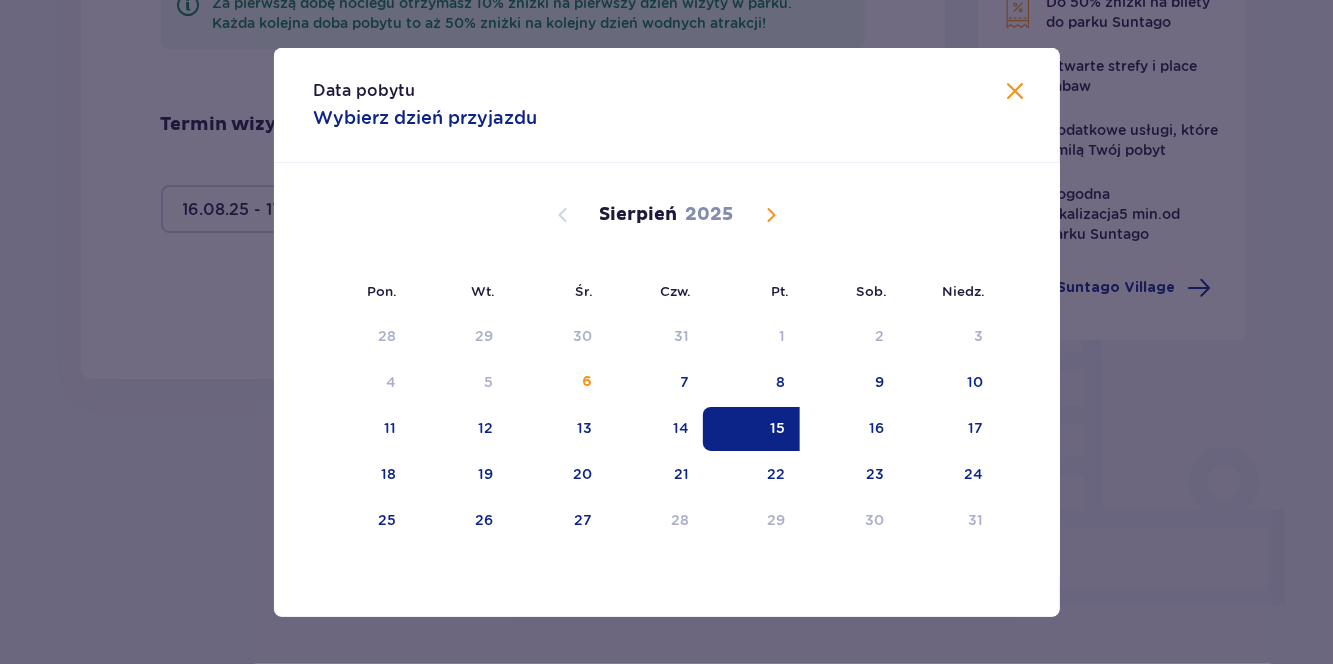 click on "17" at bounding box center [976, 428] 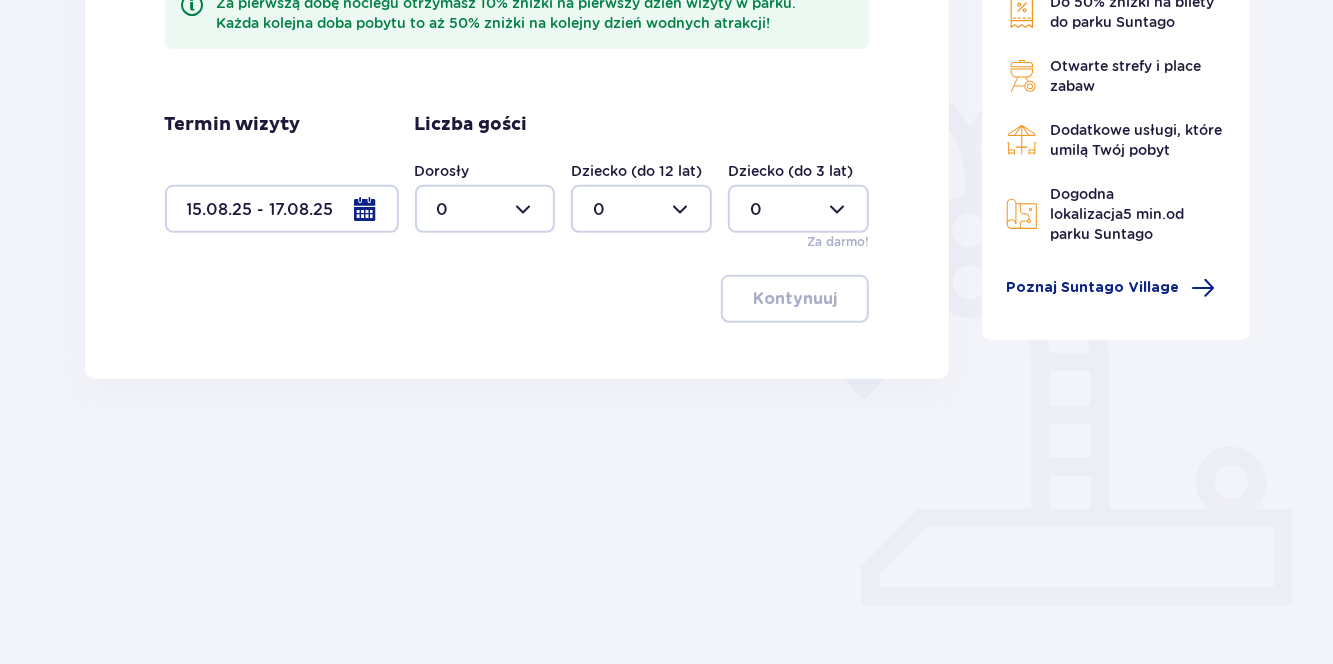 click at bounding box center [485, 209] 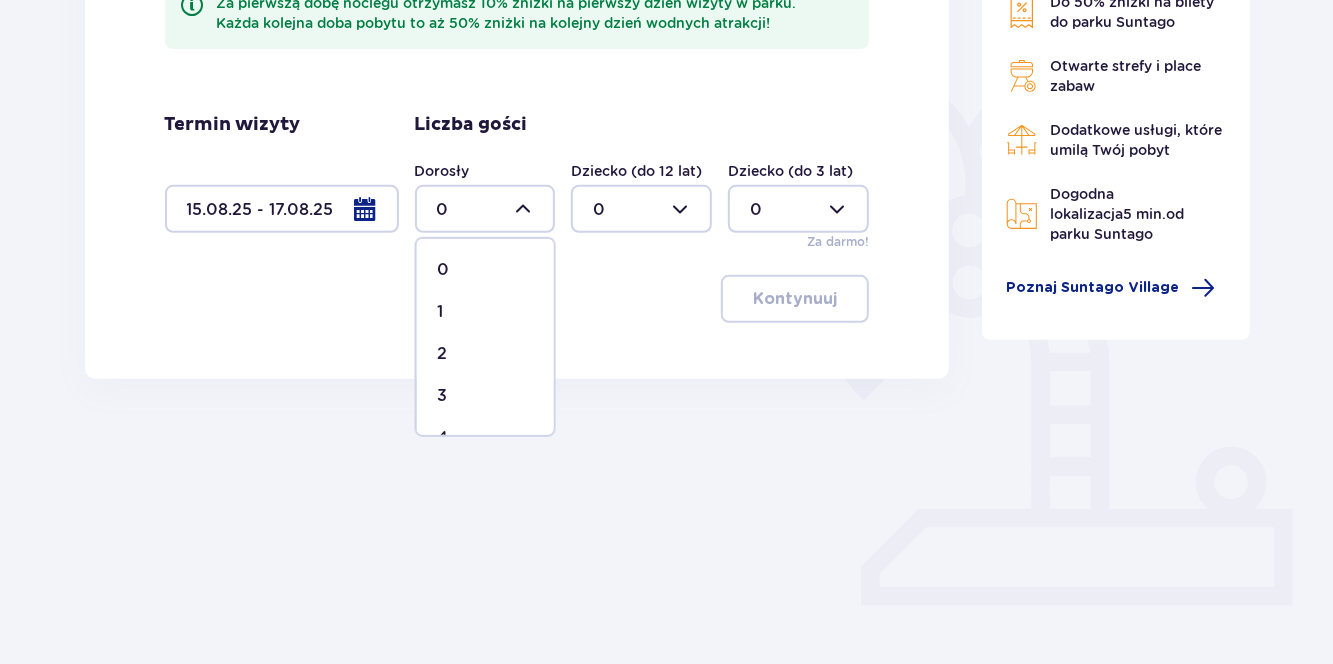 click on "2" at bounding box center (442, 354) 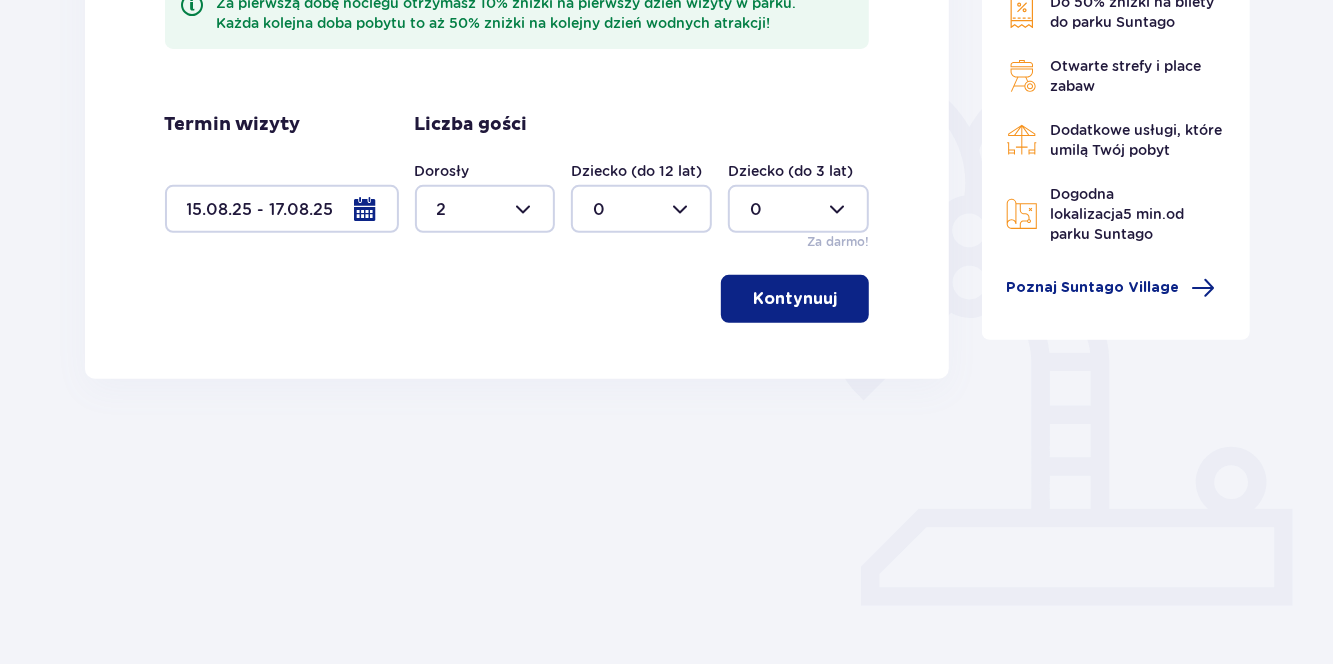 click at bounding box center (641, 209) 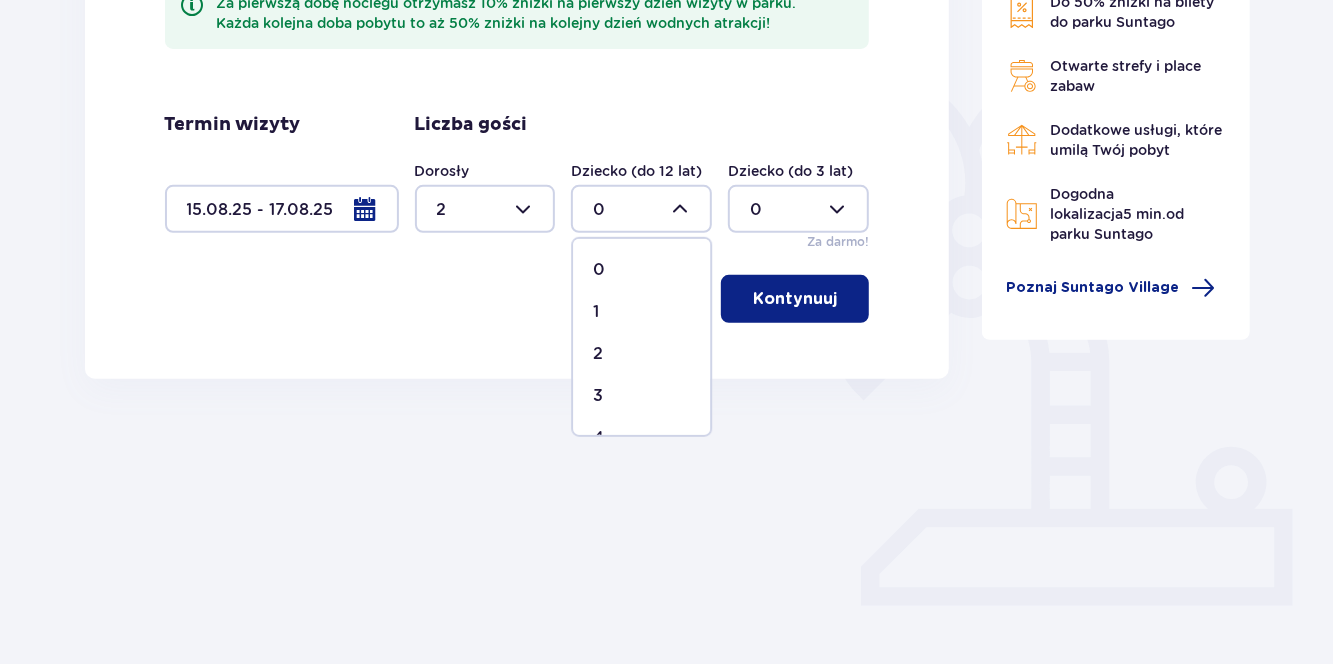 click on "2" at bounding box center (598, 354) 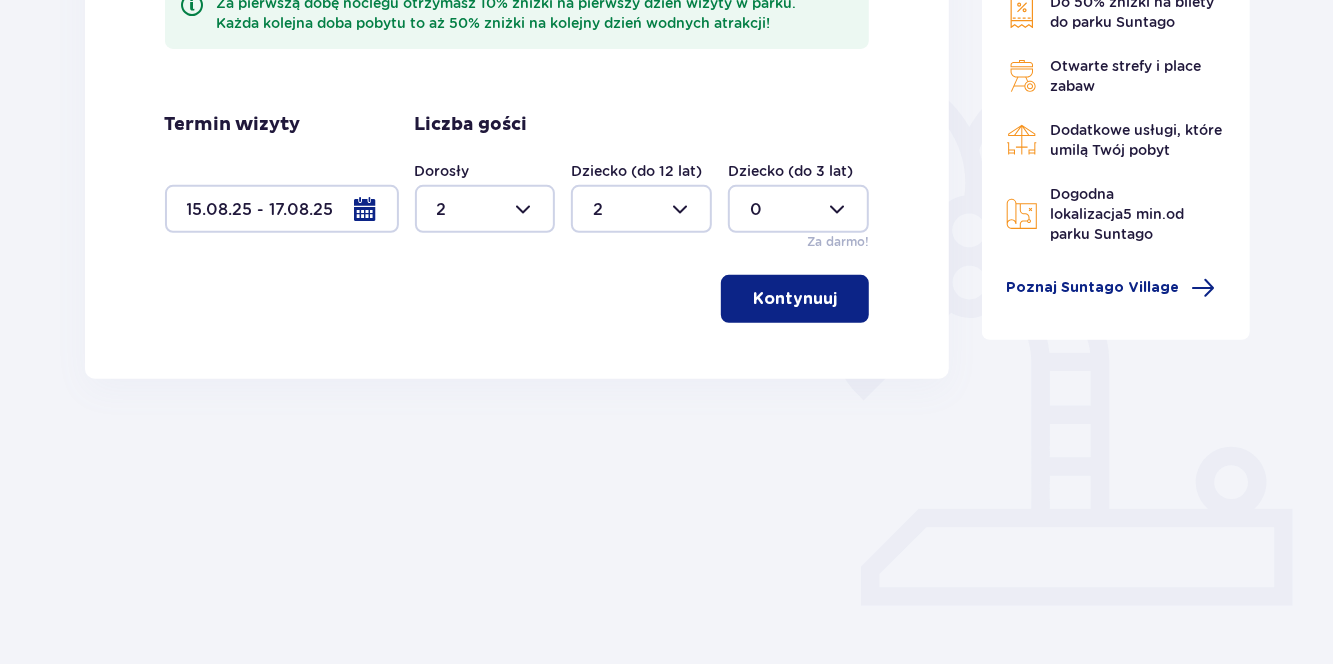 click at bounding box center [641, 209] 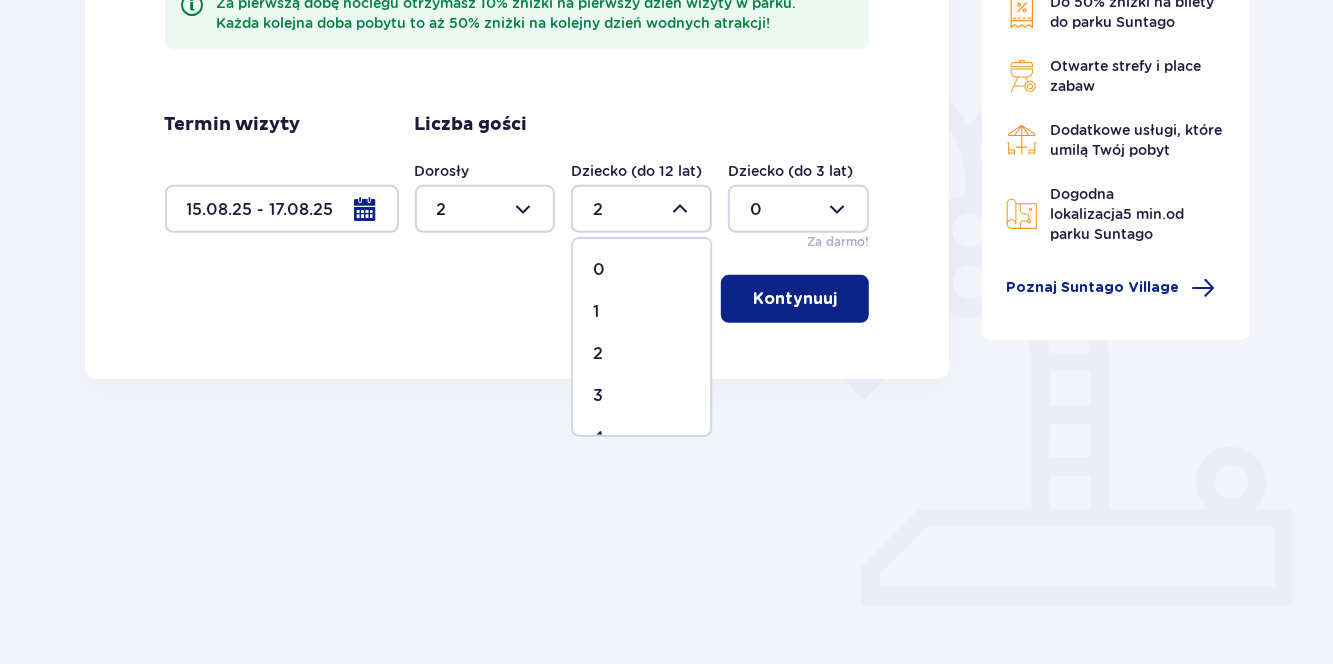 click on "0" at bounding box center (641, 270) 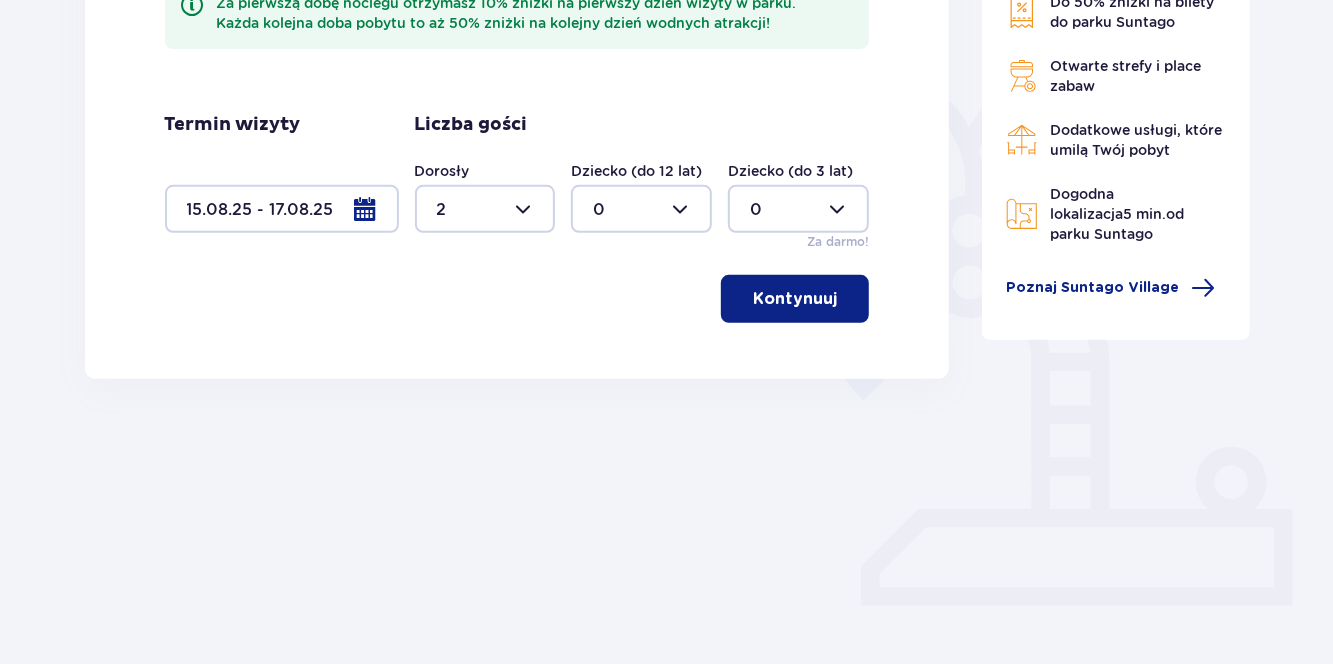 click at bounding box center [641, 209] 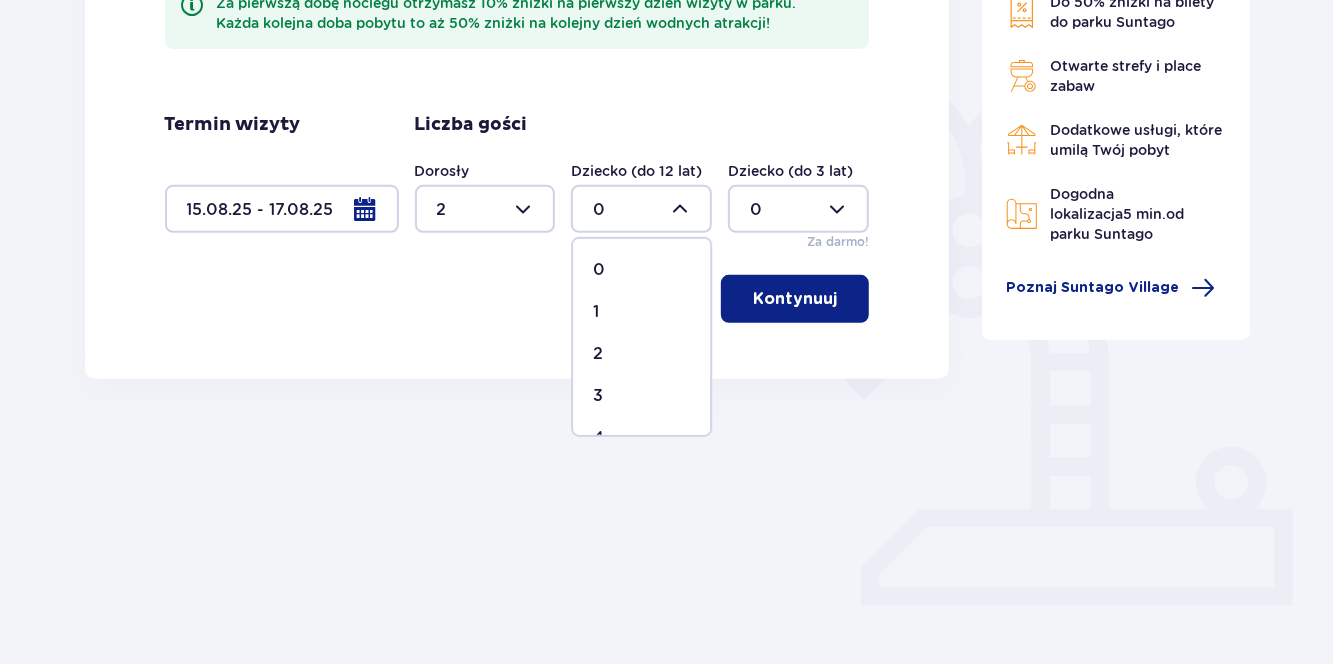 click on "1" at bounding box center [596, 312] 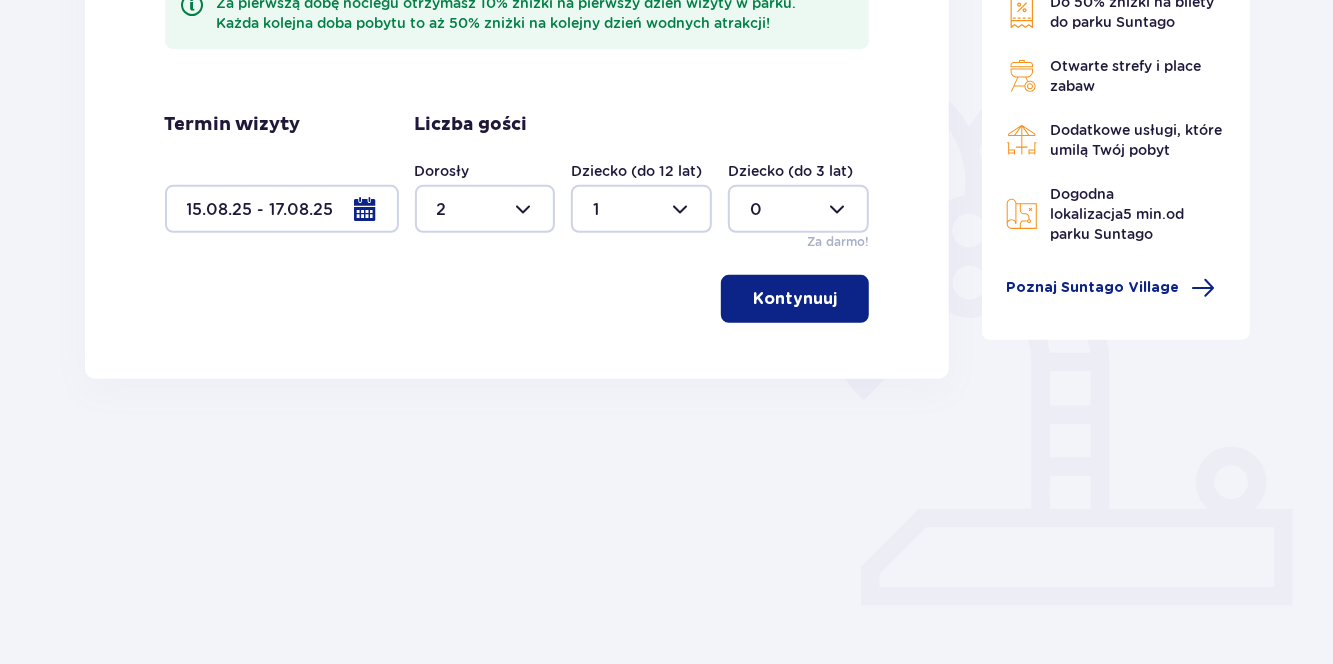 click on "Kontynuuj" at bounding box center [795, 299] 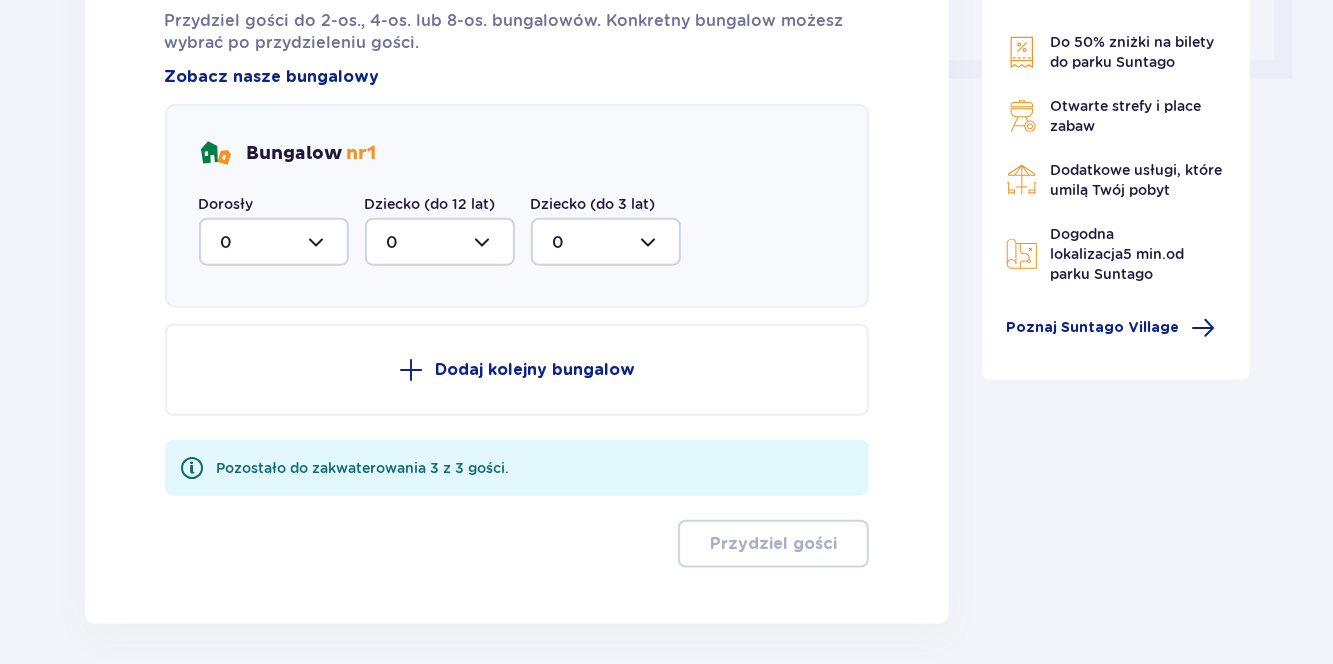 scroll, scrollTop: 953, scrollLeft: 0, axis: vertical 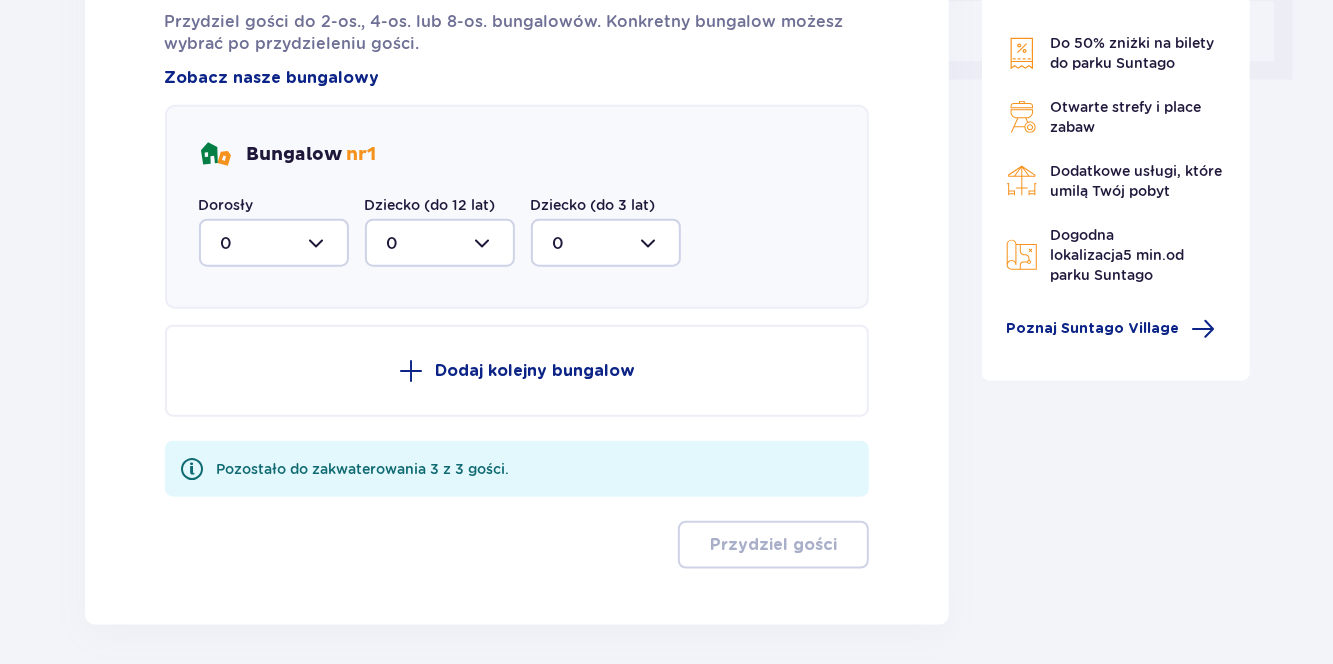 click at bounding box center [274, 243] 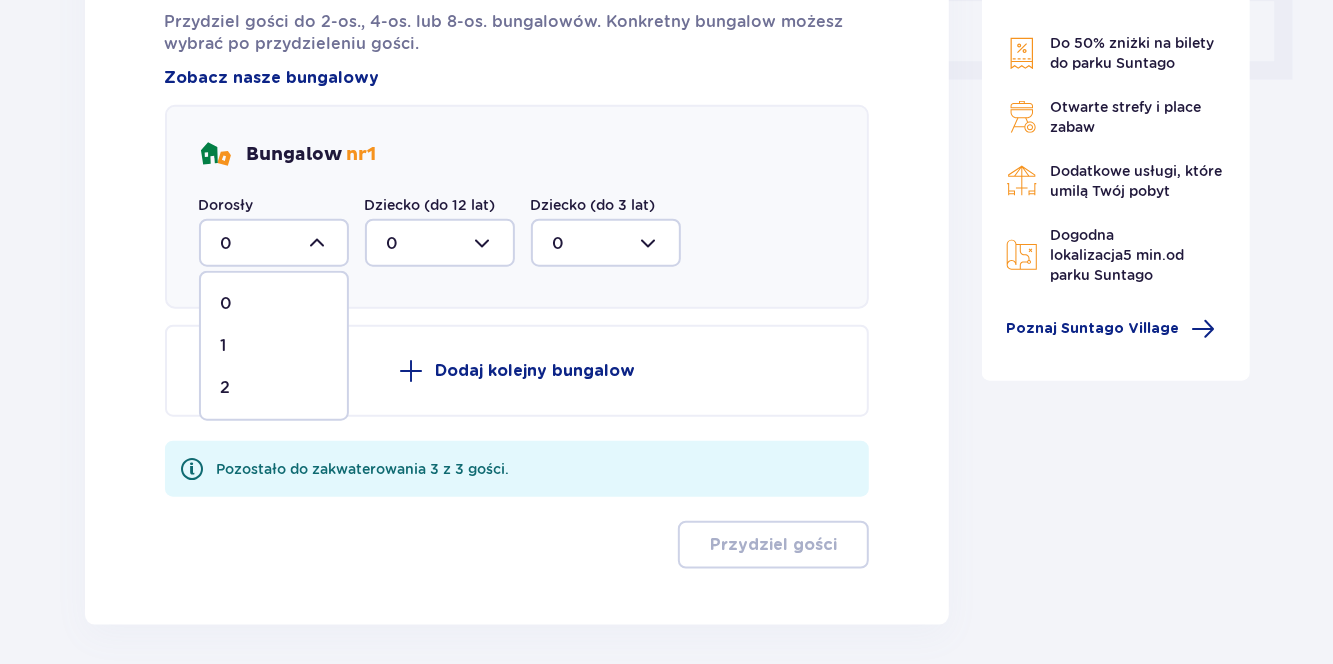 click on "2" at bounding box center [226, 388] 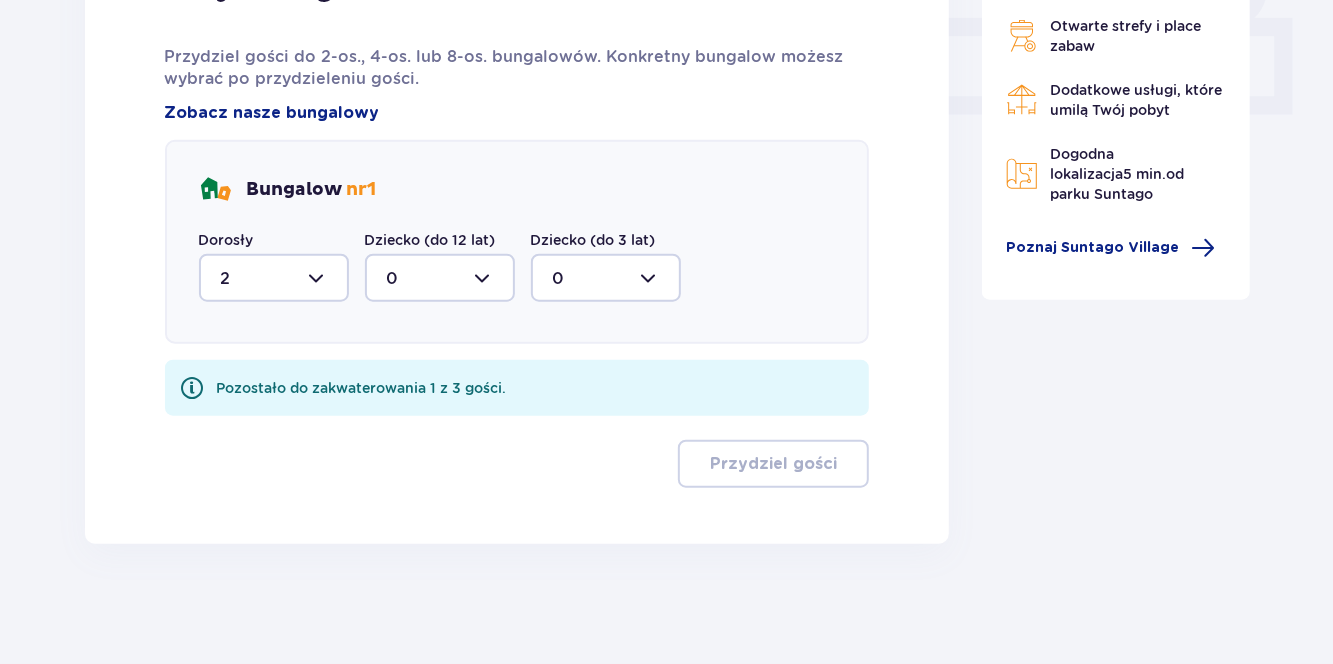 scroll, scrollTop: 918, scrollLeft: 0, axis: vertical 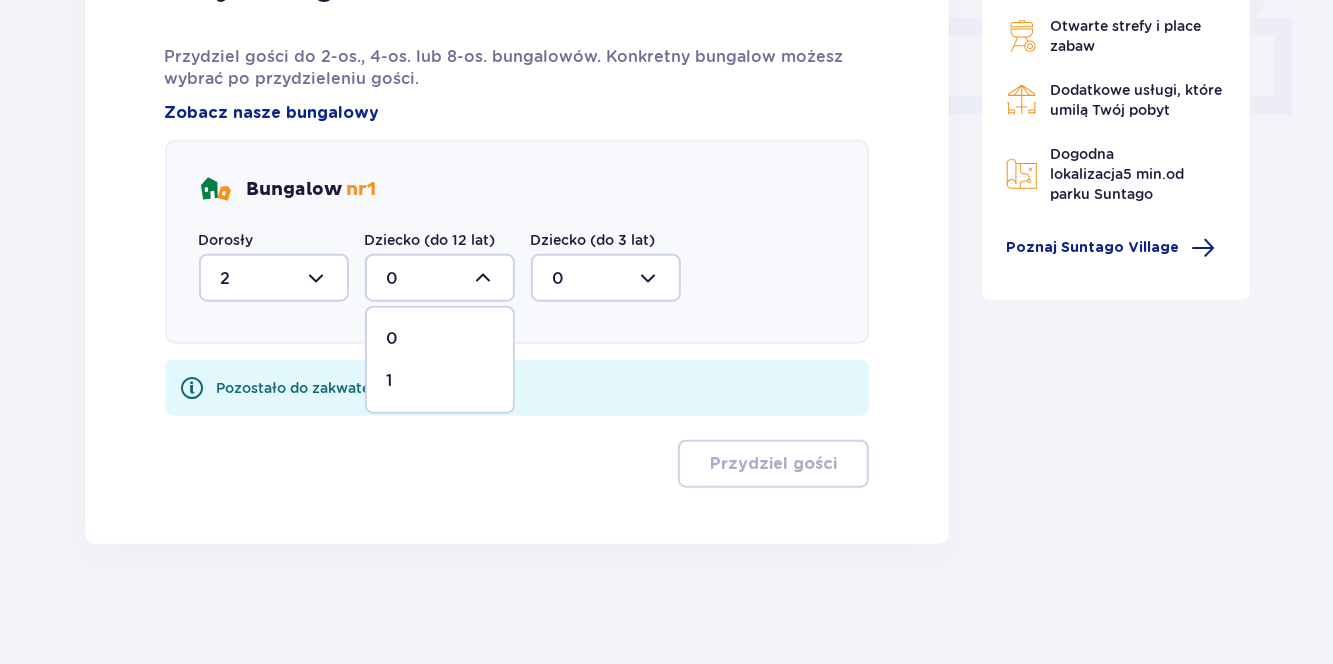 click on "1" at bounding box center (390, 381) 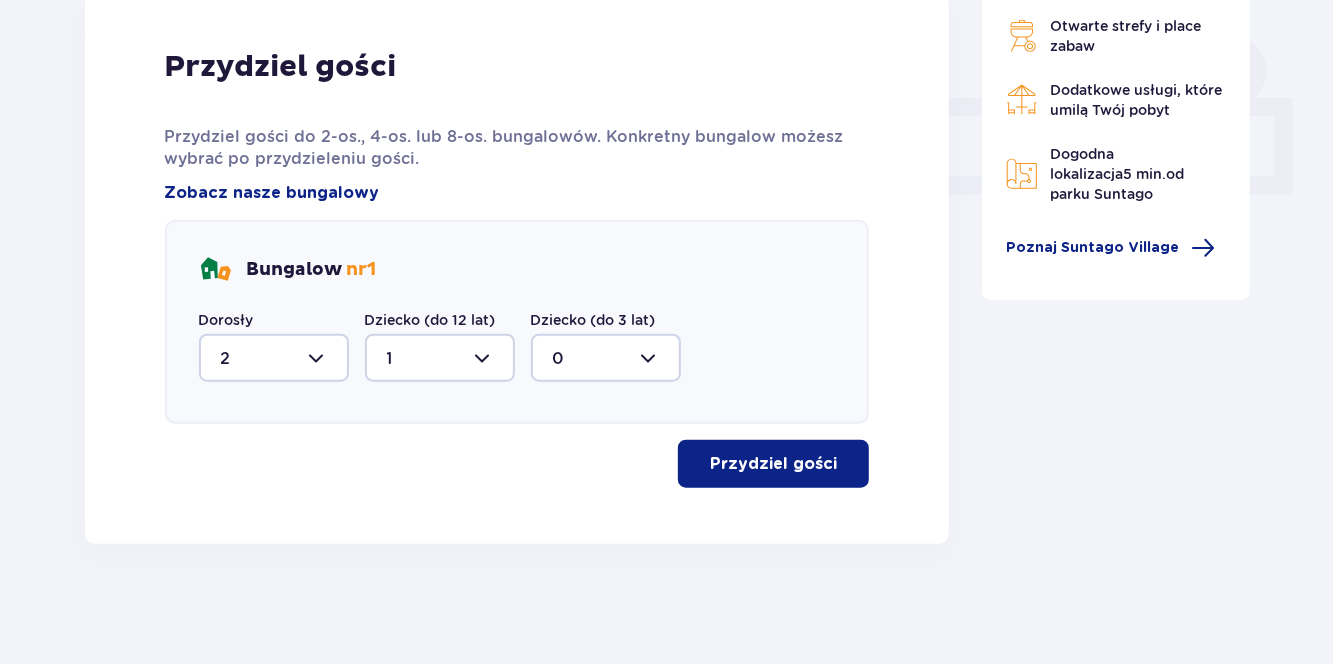 click on "Przydziel gości" at bounding box center (773, 464) 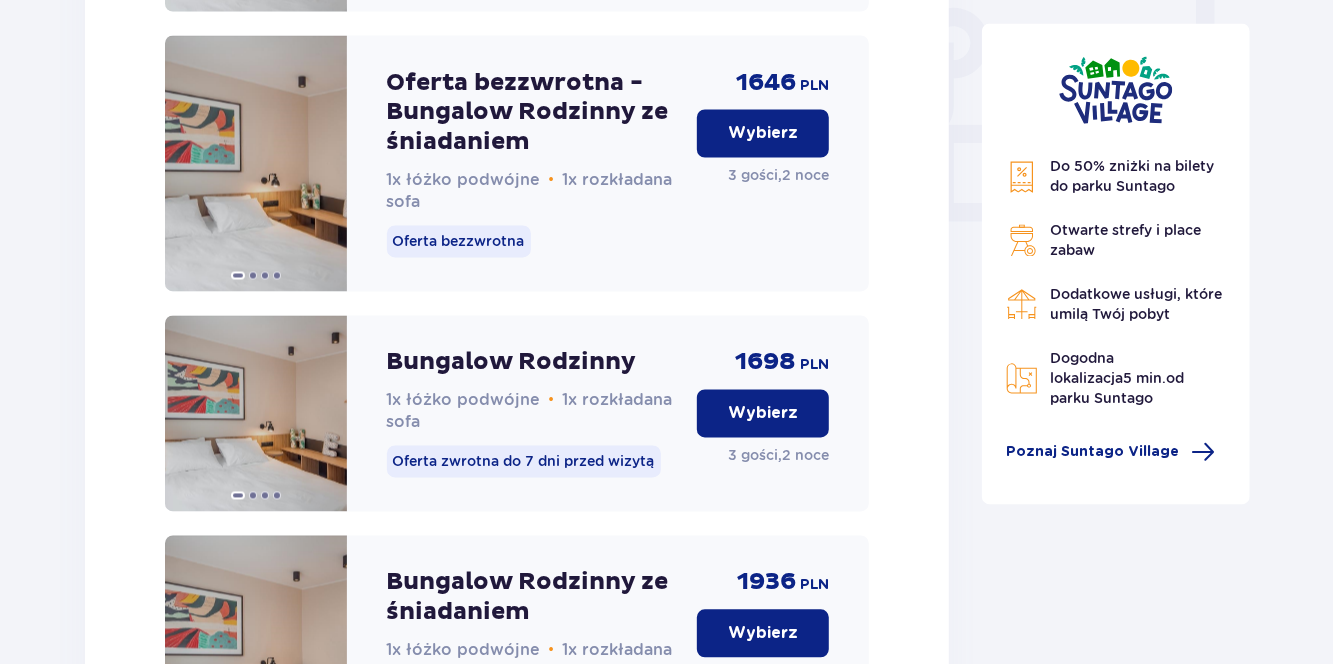 scroll, scrollTop: 1893, scrollLeft: 0, axis: vertical 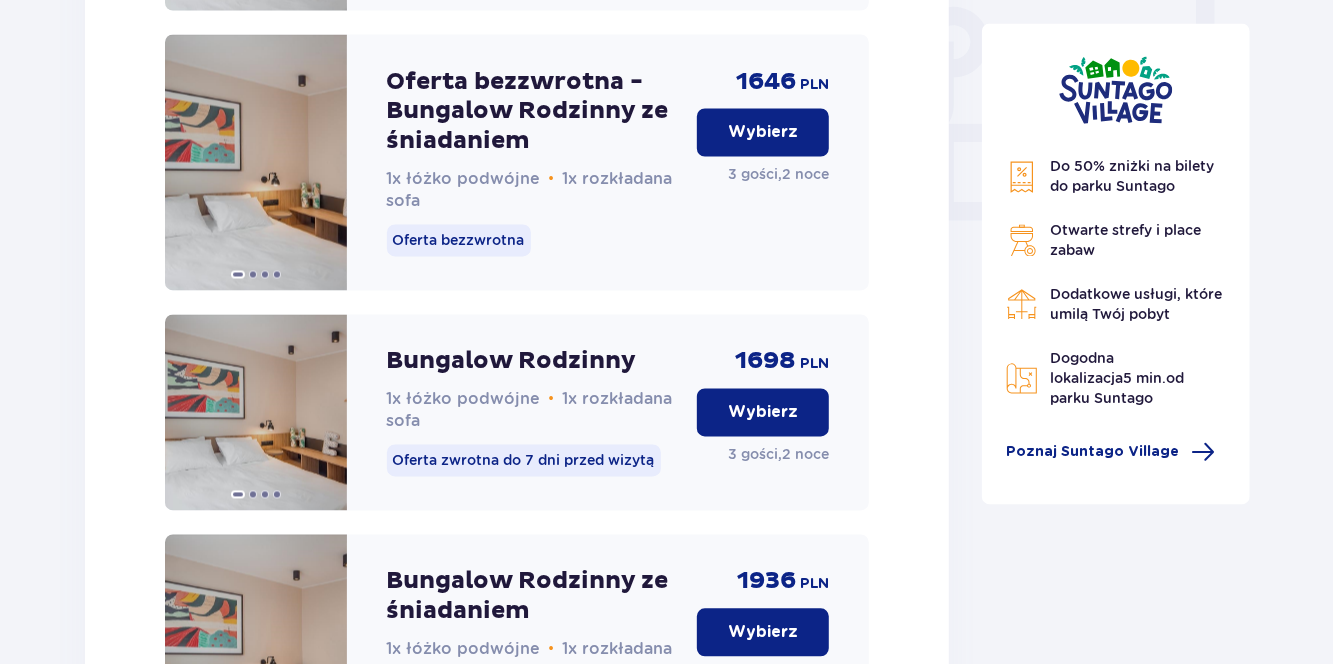 click at bounding box center [256, 648] 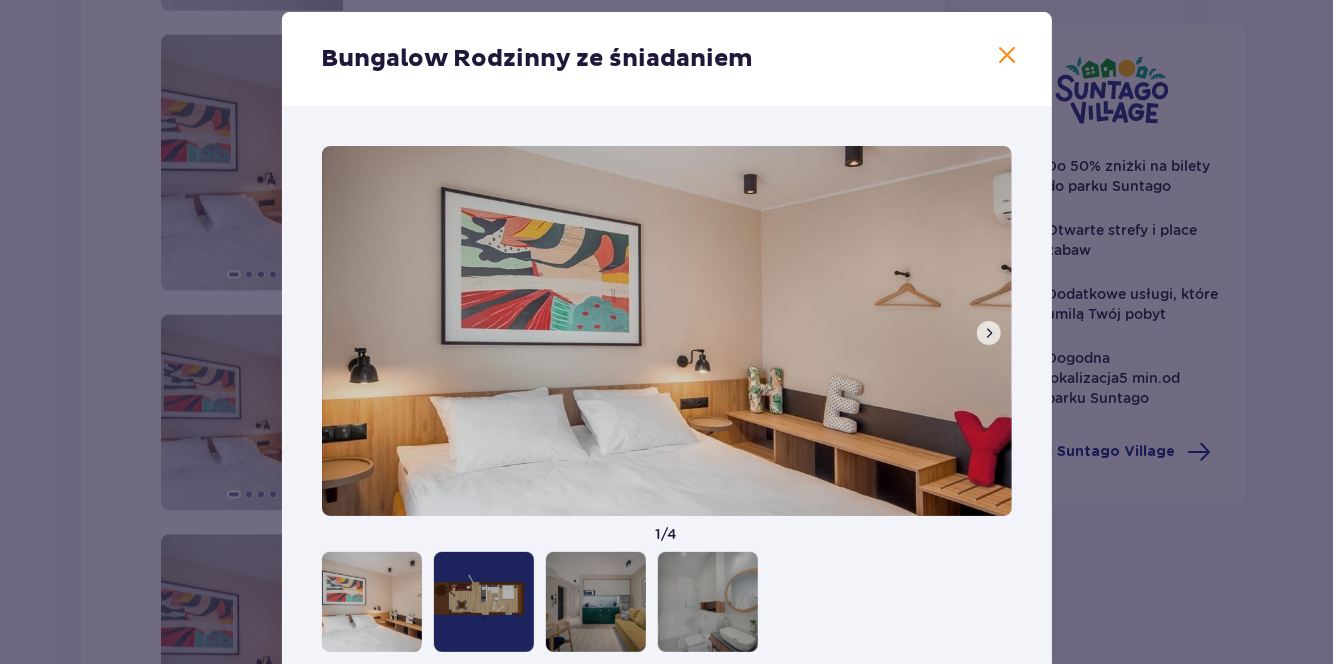 click at bounding box center [989, 333] 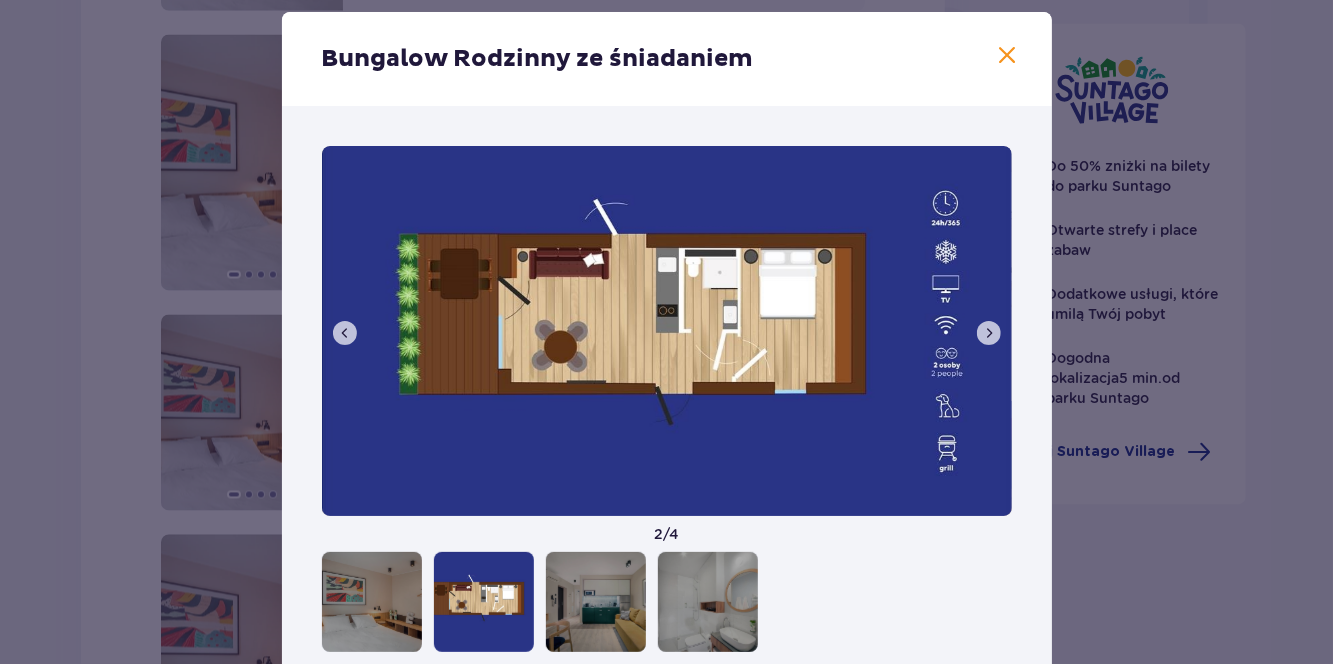 click at bounding box center [989, 333] 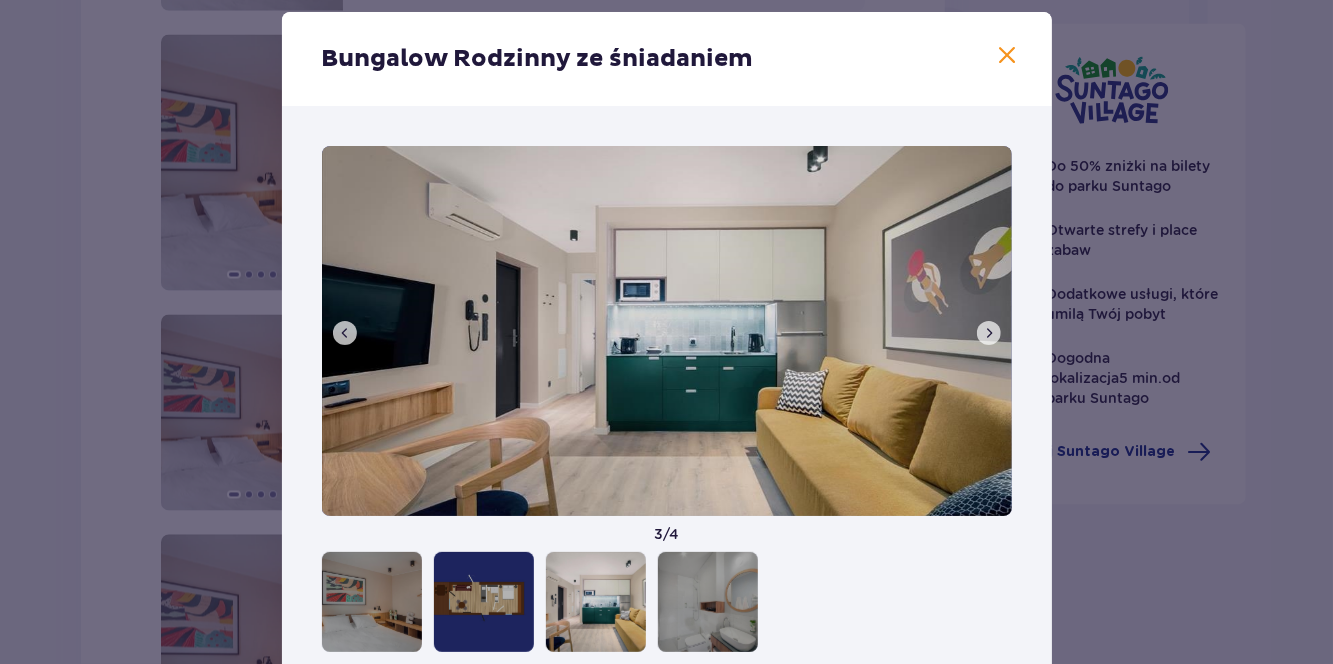 click at bounding box center [989, 333] 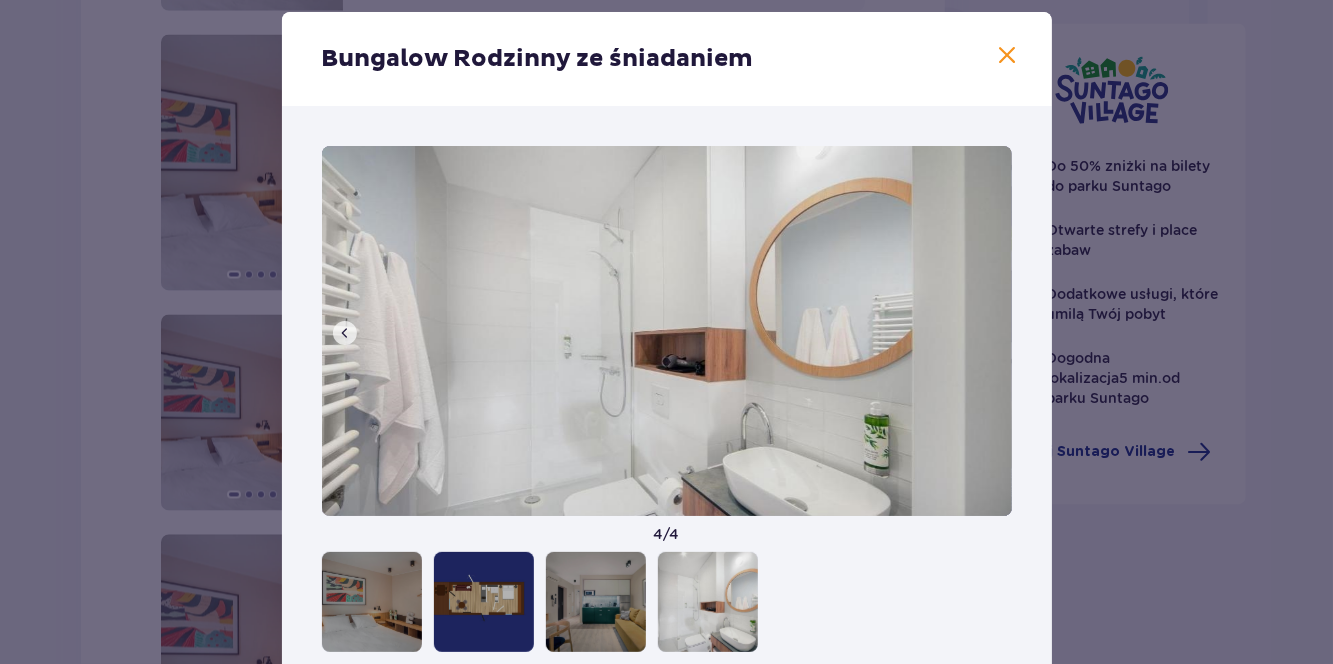 click at bounding box center (1008, 56) 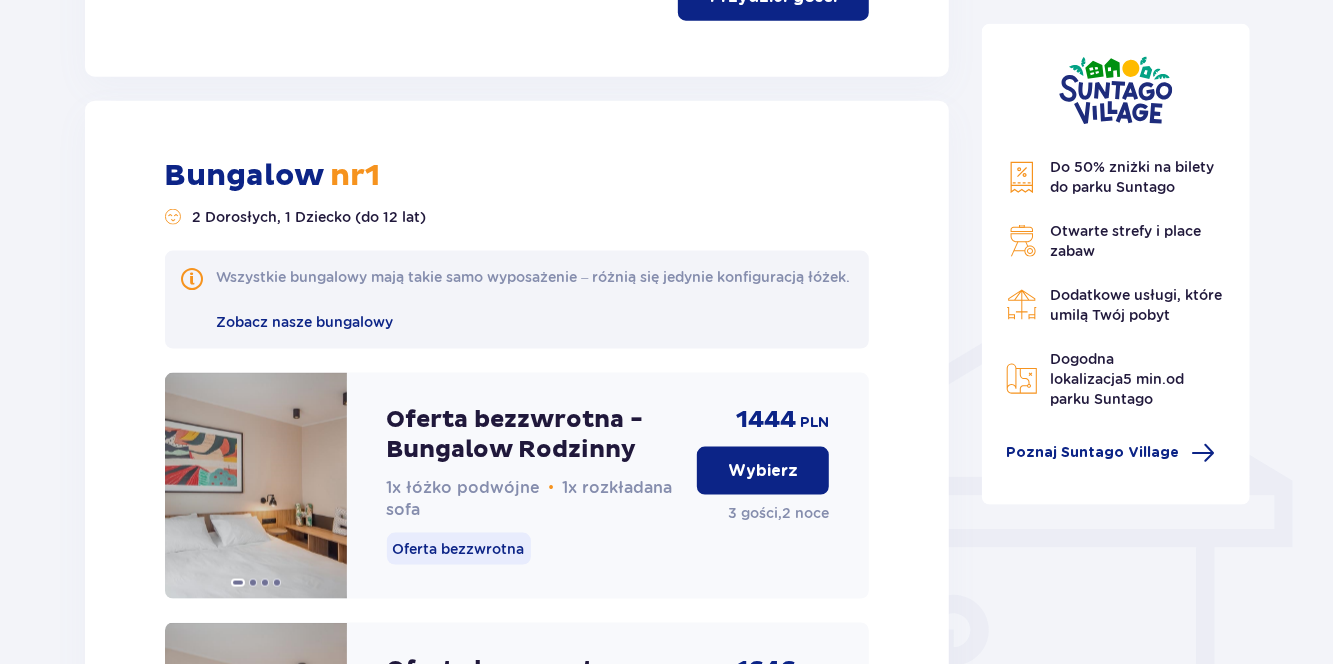 scroll, scrollTop: 0, scrollLeft: 0, axis: both 